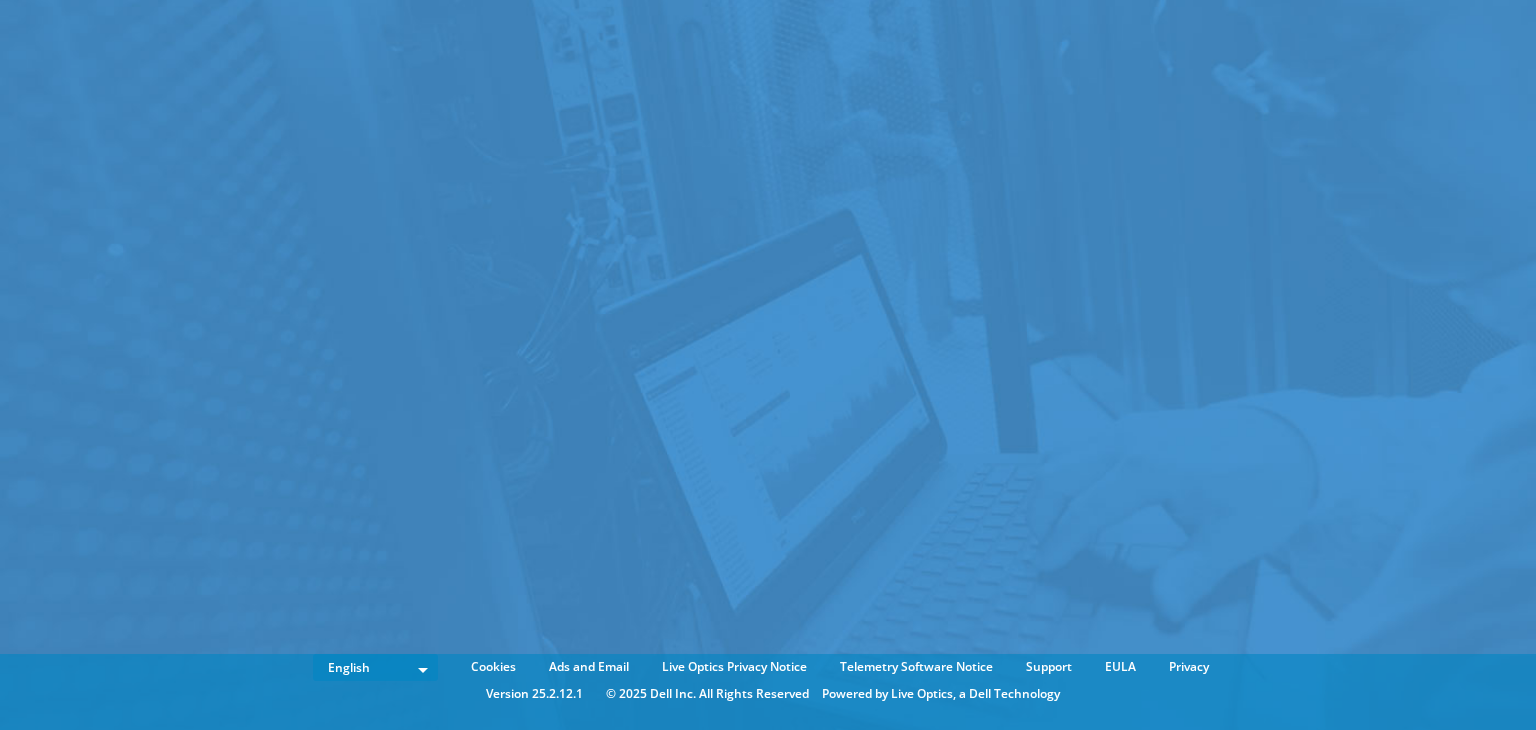 scroll, scrollTop: 0, scrollLeft: 0, axis: both 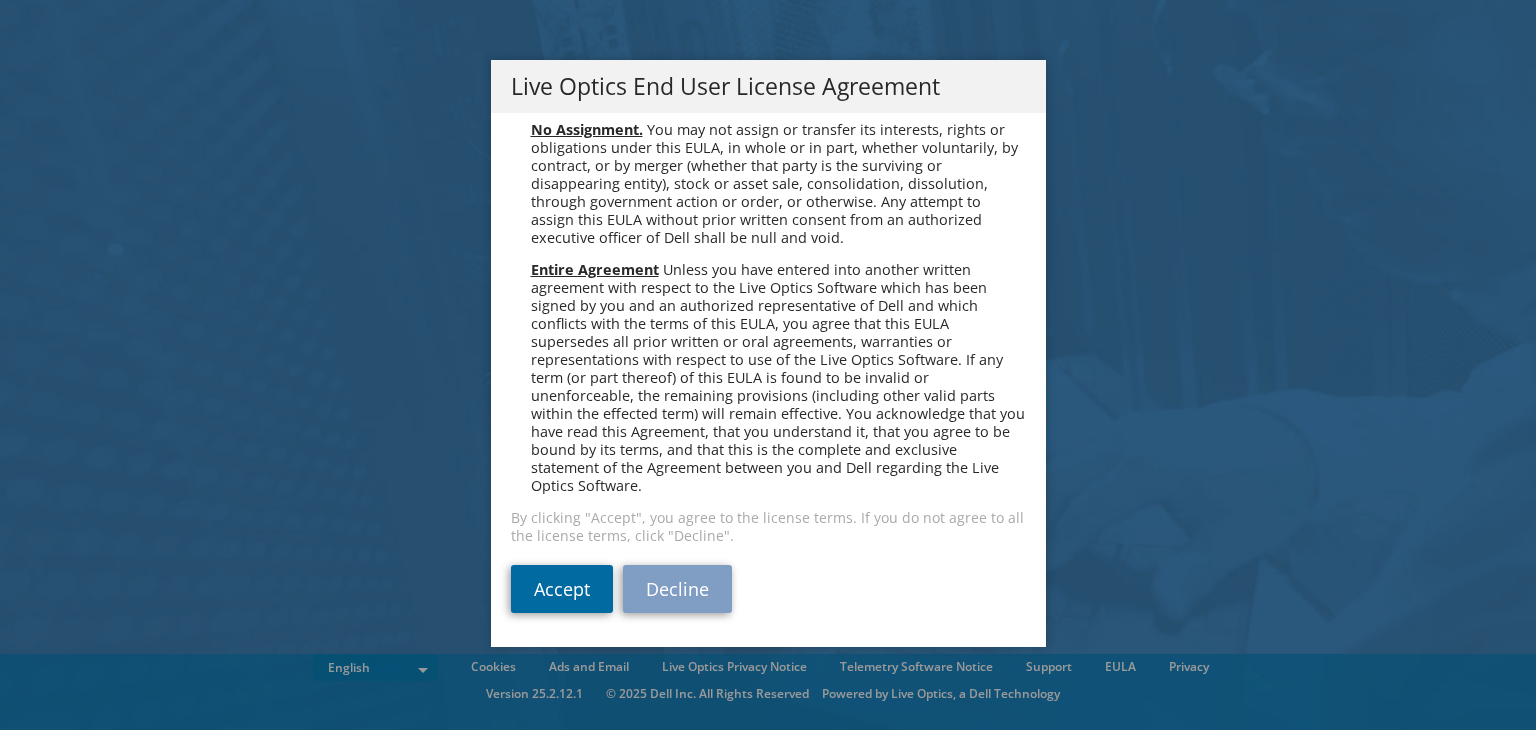 click on "Accept" at bounding box center [562, 589] 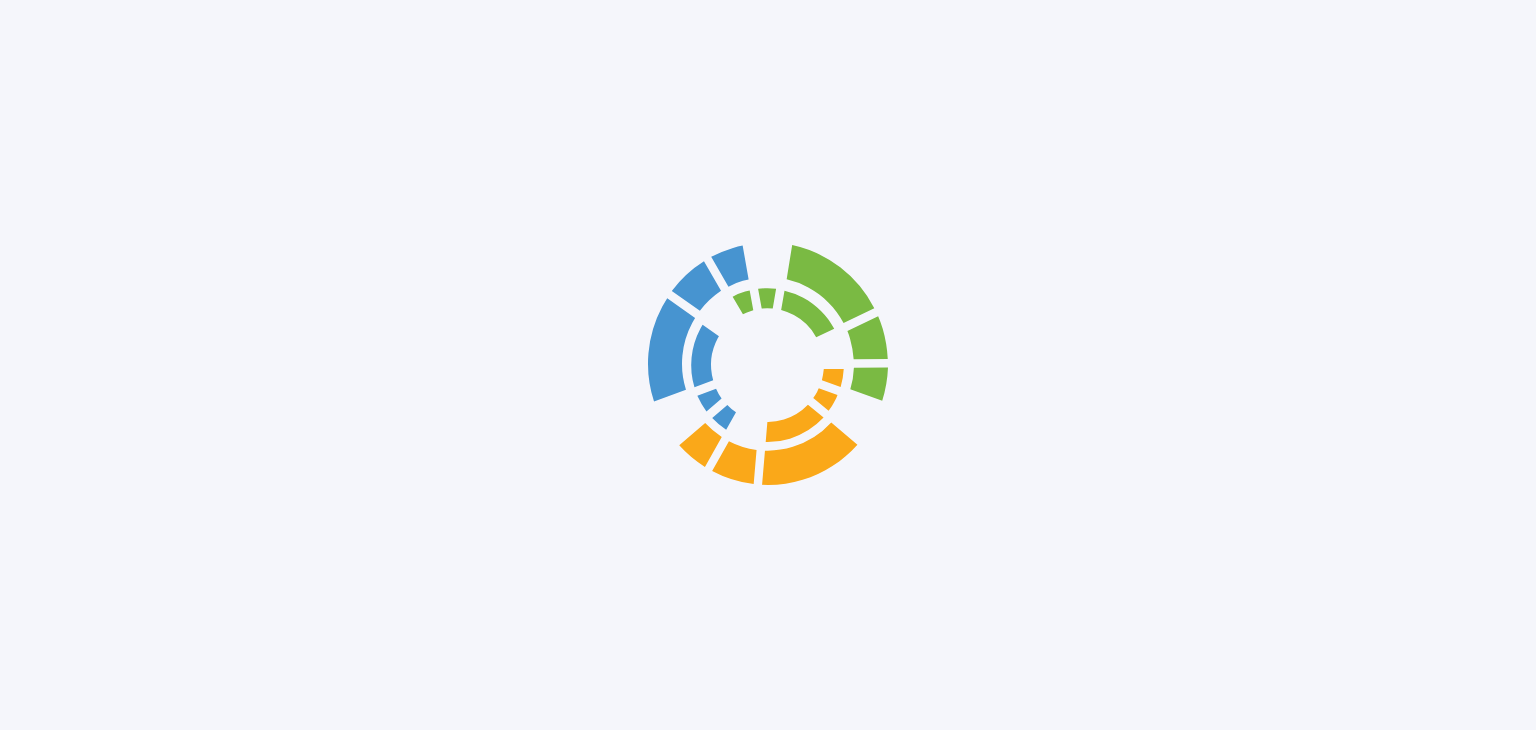 scroll, scrollTop: 0, scrollLeft: 0, axis: both 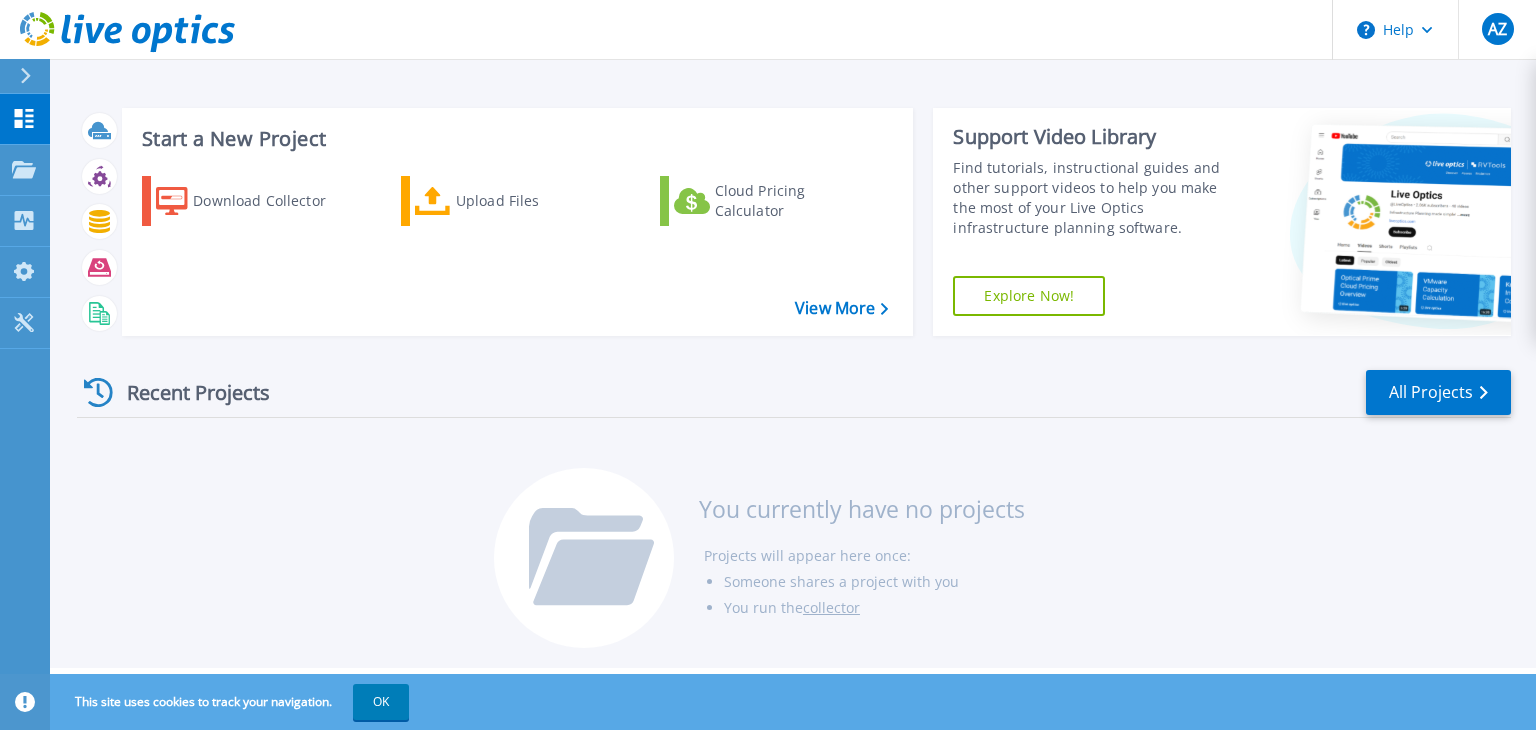 drag, startPoint x: 164, startPoint y: 320, endPoint x: 182, endPoint y: 321, distance: 18.027756 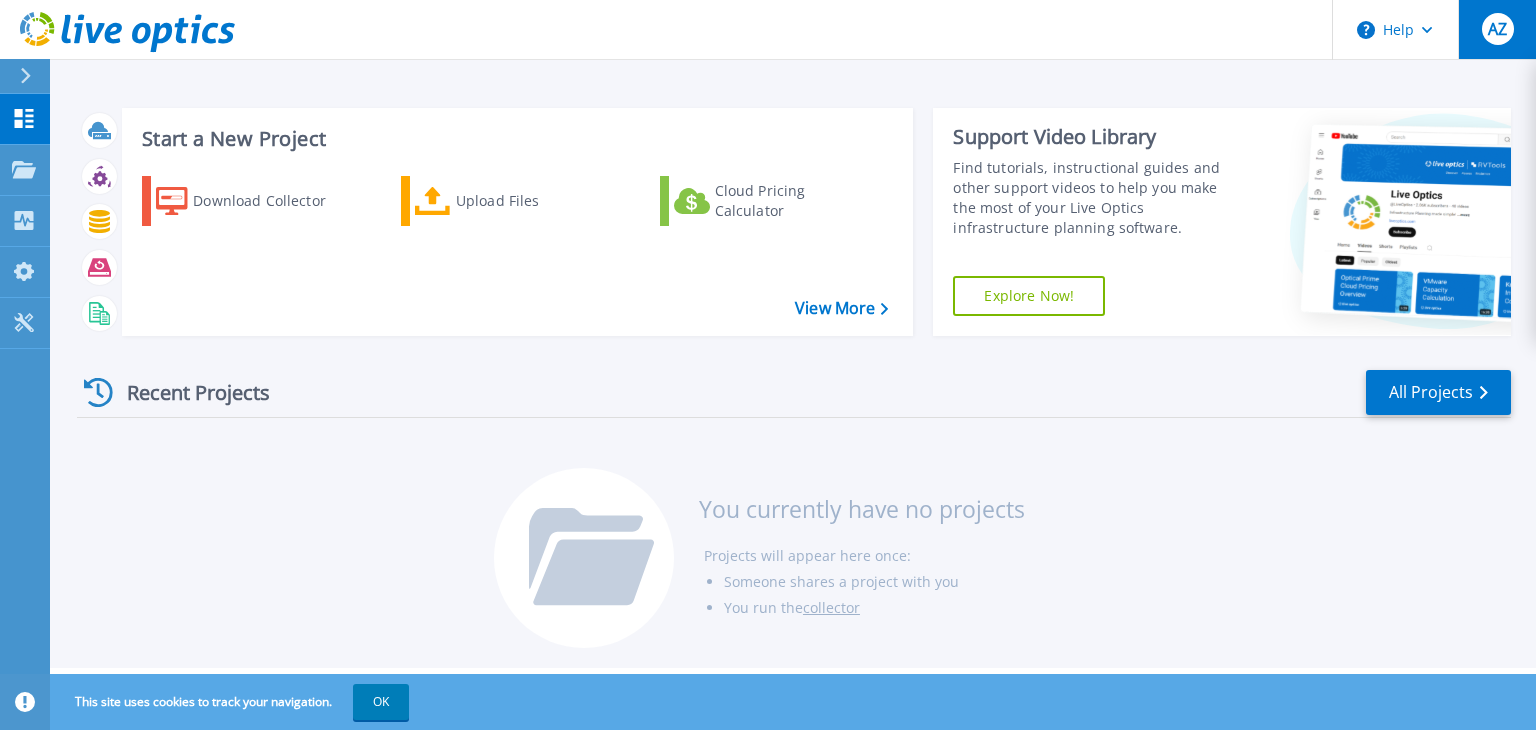 click on "AZ" at bounding box center [1498, 29] 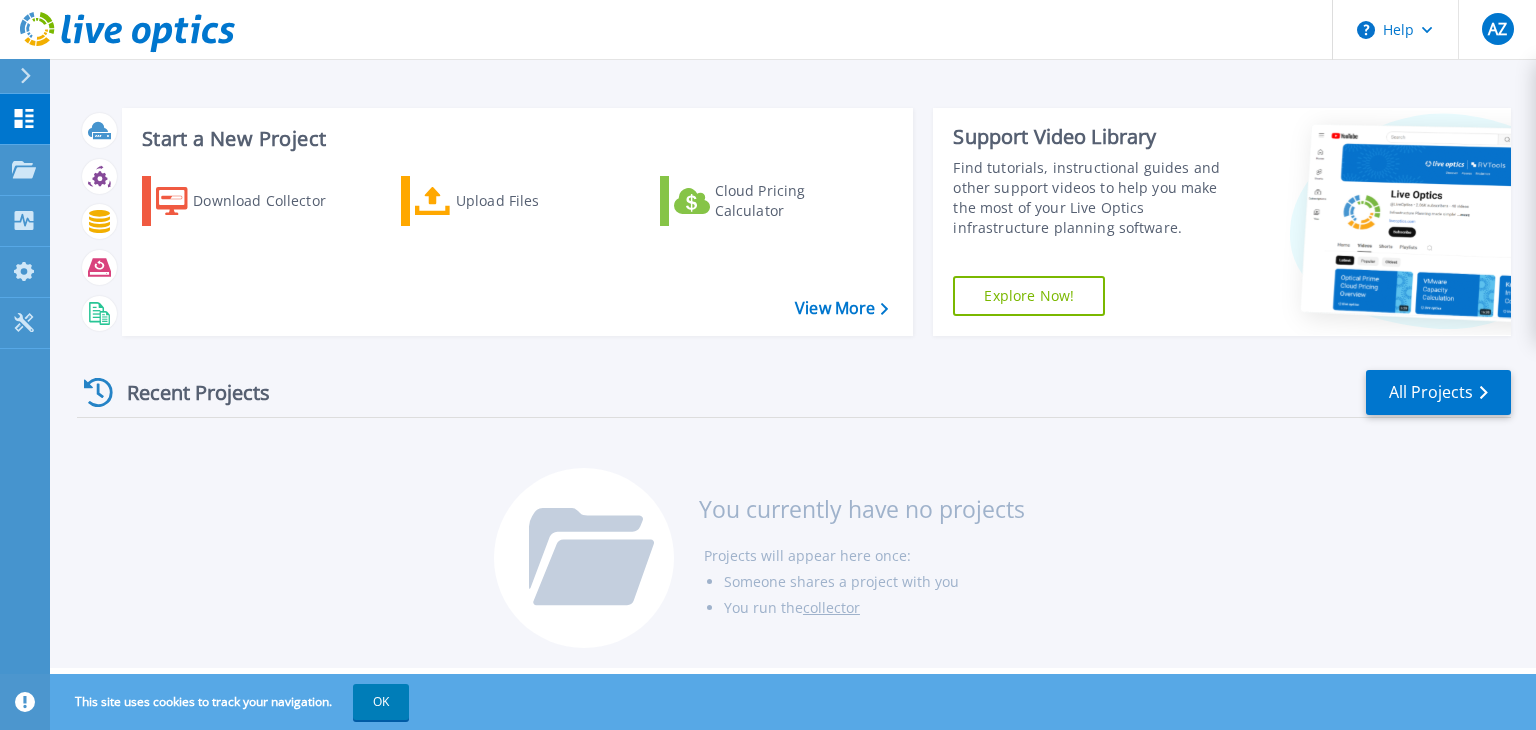 click on "Find tutorials, instructional guides and other support videos to help you make the most of your Live Optics infrastructure planning software." at bounding box center (1098, 198) 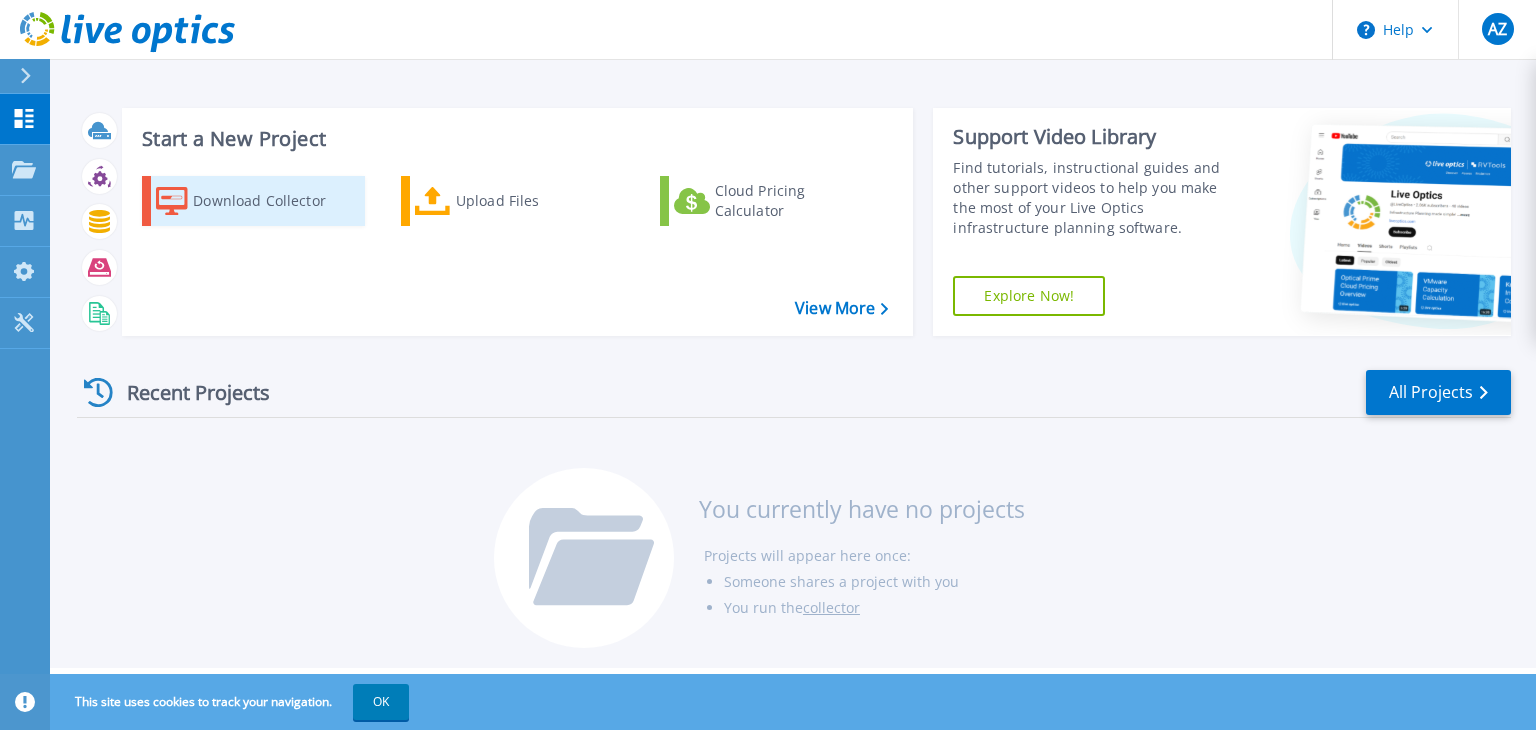 click on "Download Collector" at bounding box center [273, 201] 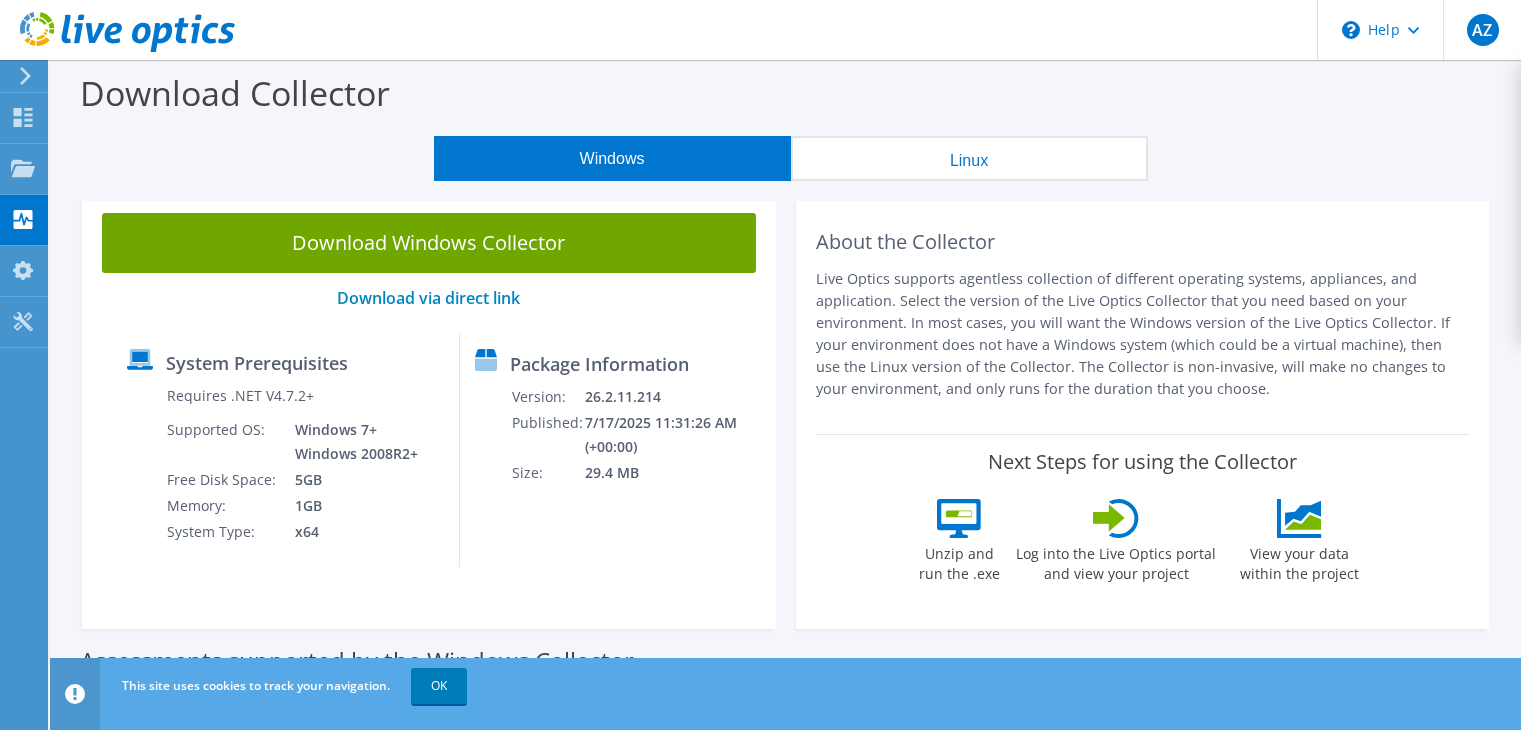 scroll, scrollTop: 0, scrollLeft: 0, axis: both 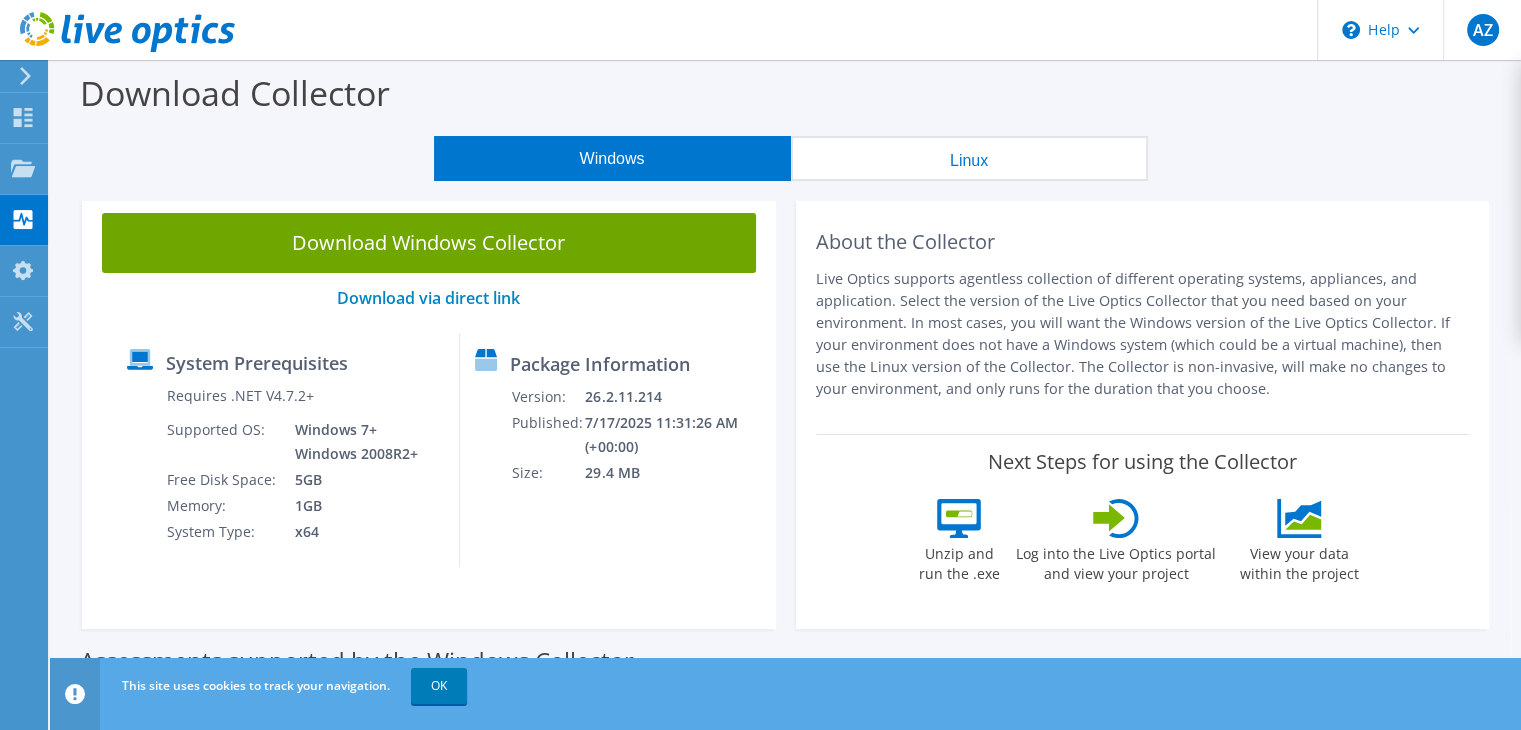 click on "Download Collector" at bounding box center (785, 98) 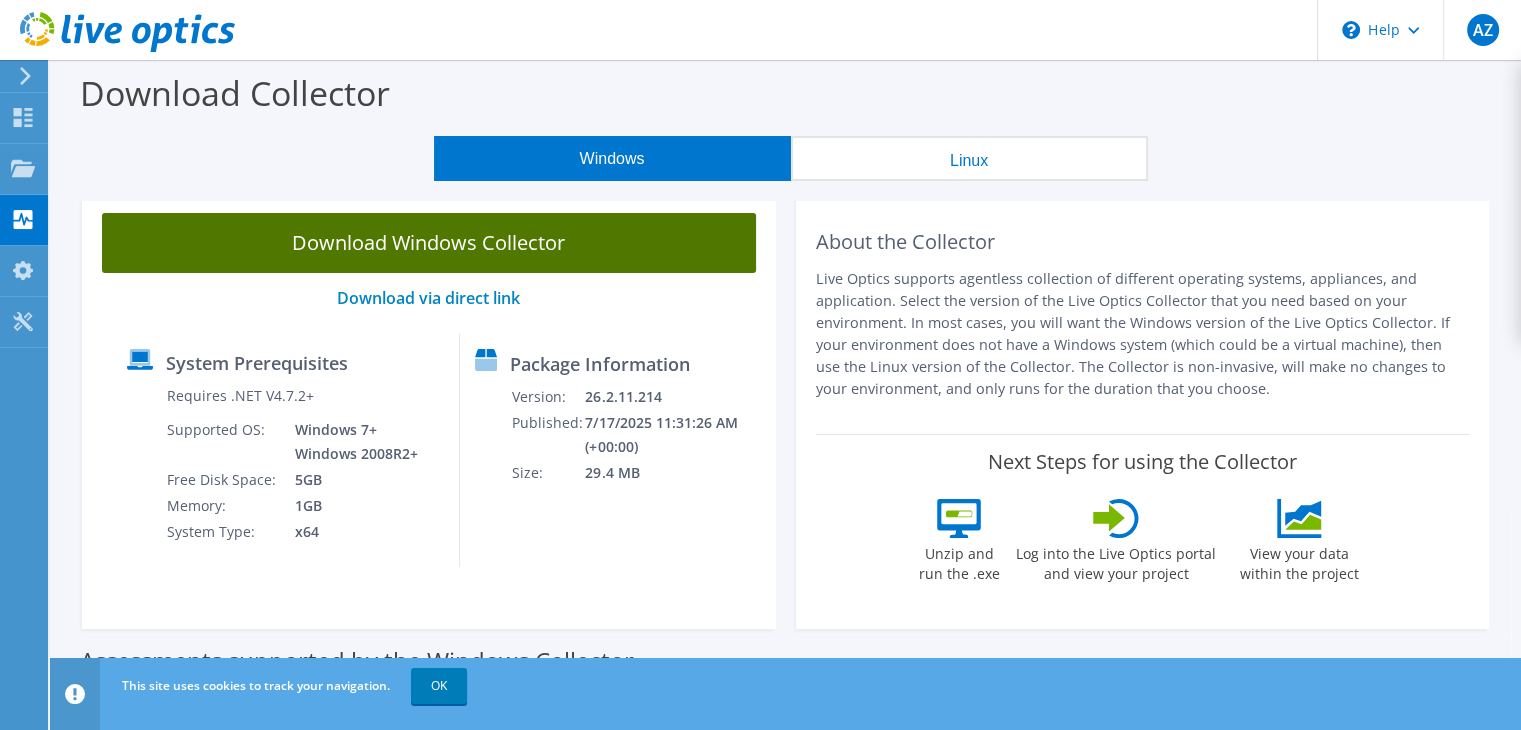 click on "Download Windows Collector" at bounding box center (429, 243) 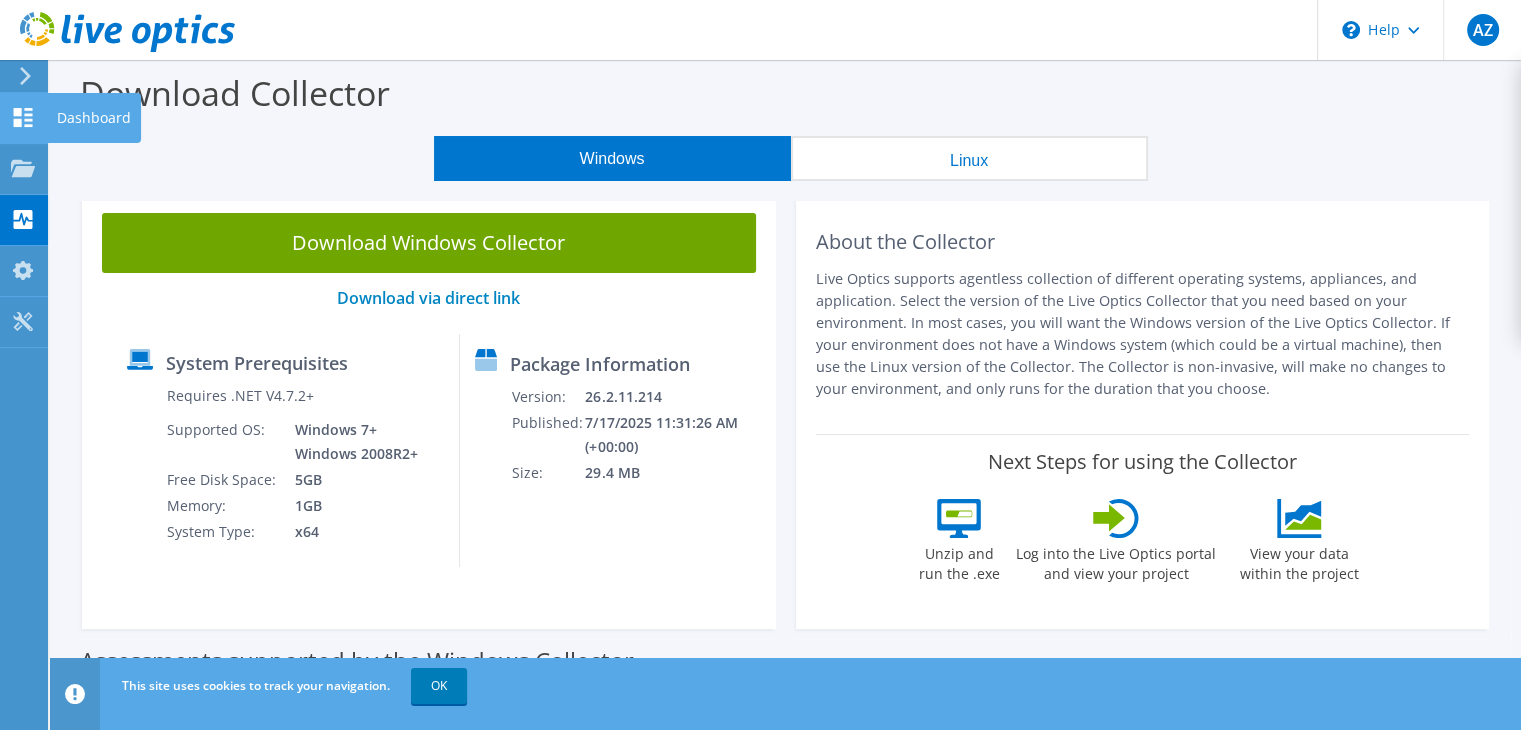 click 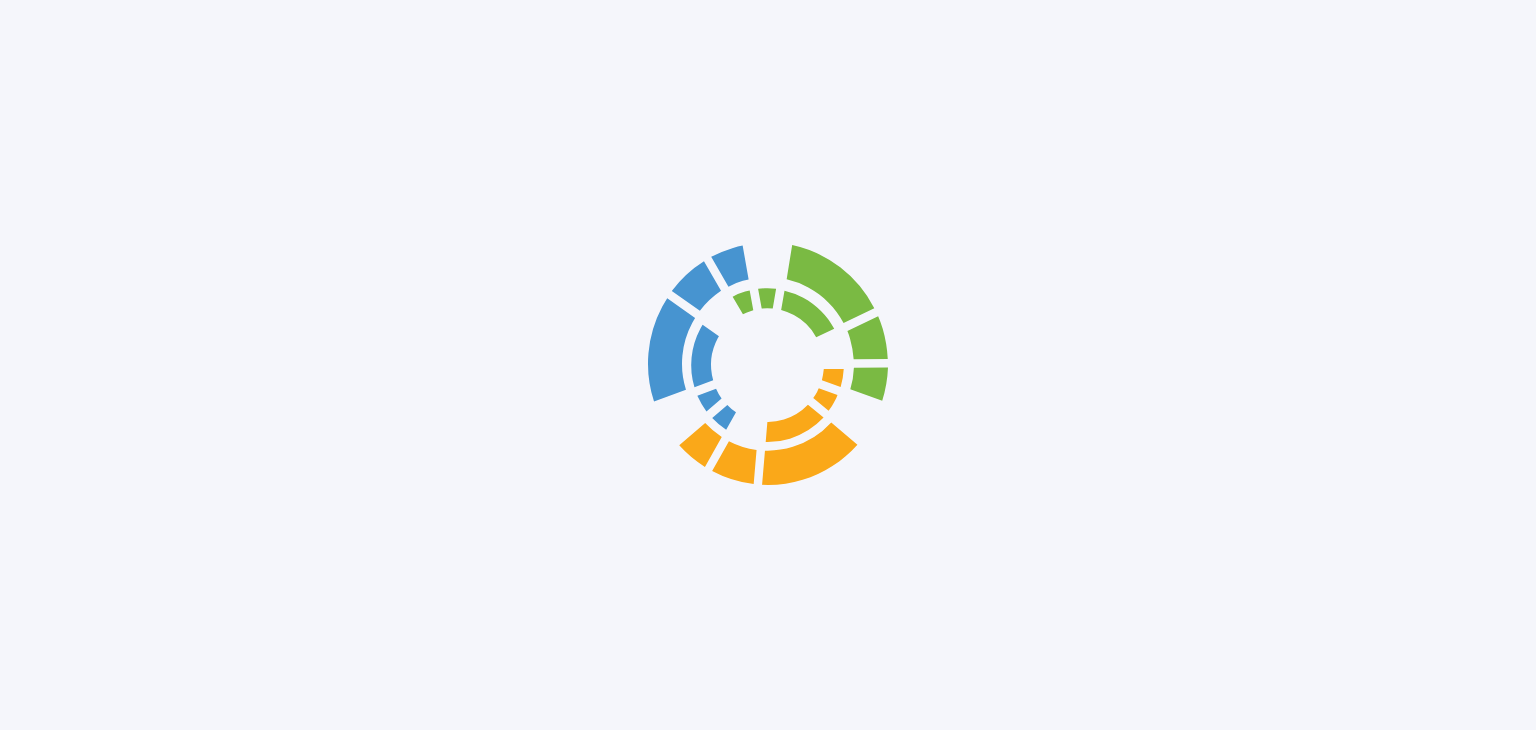 scroll, scrollTop: 0, scrollLeft: 0, axis: both 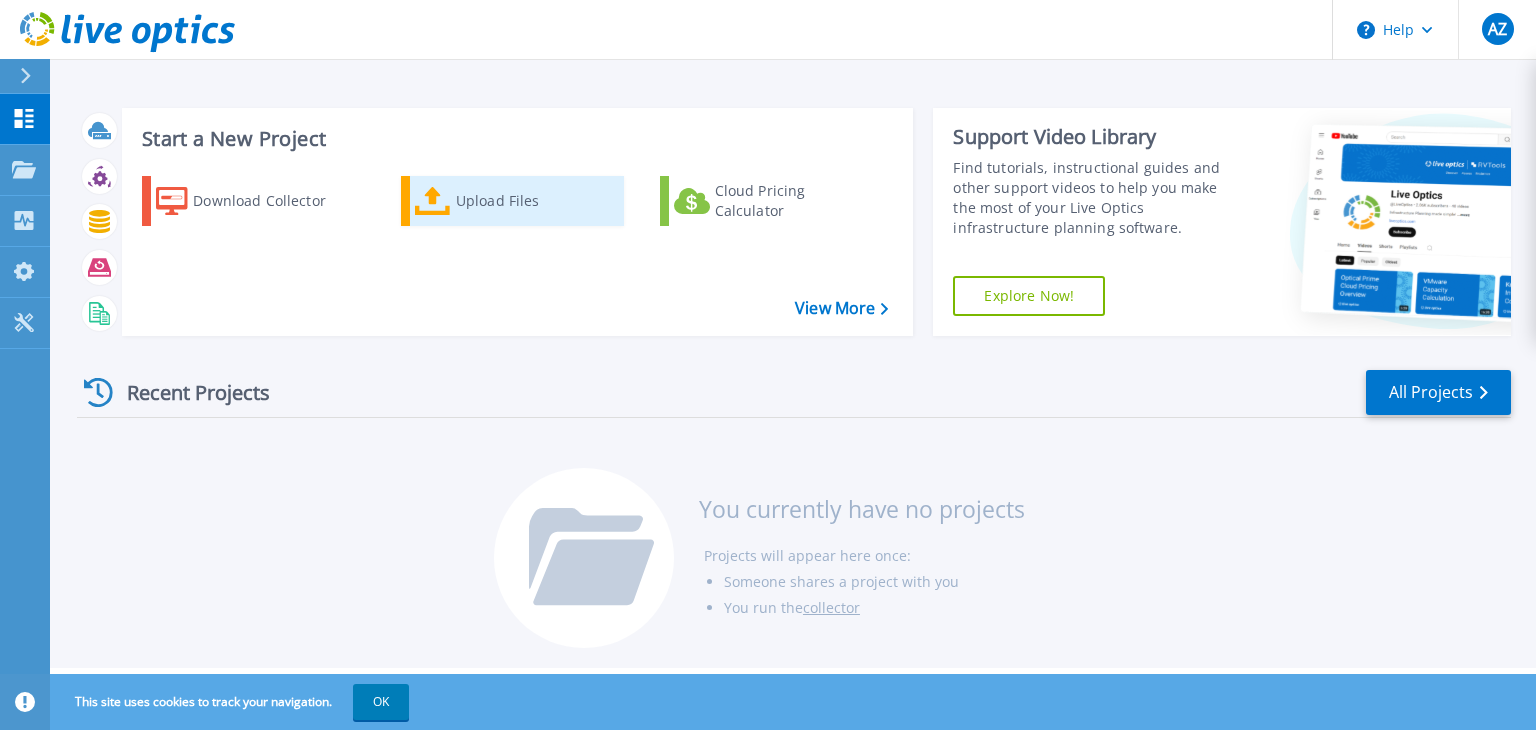 click on "Upload Files" at bounding box center [512, 201] 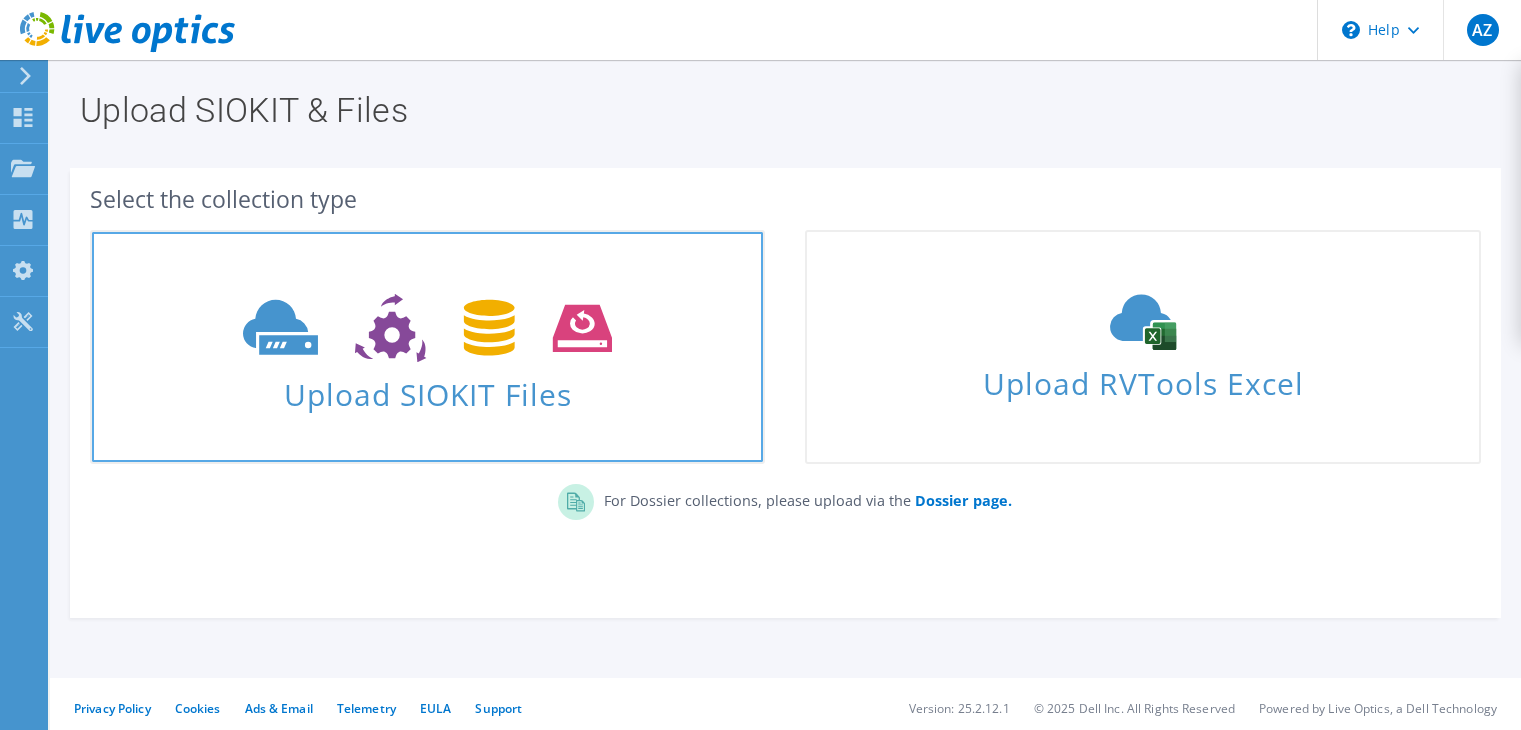 scroll, scrollTop: 0, scrollLeft: 0, axis: both 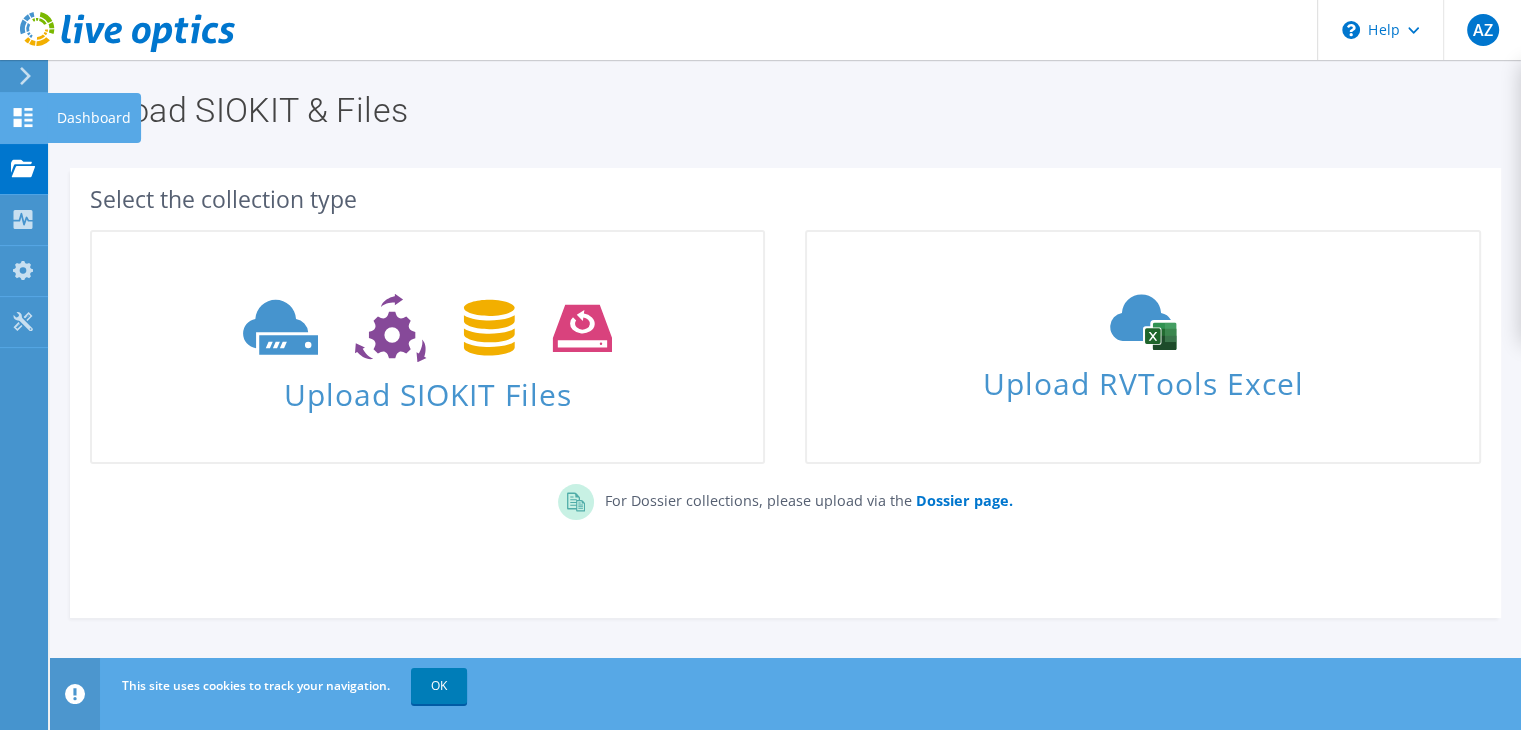 click on "Dashboard" at bounding box center (-66, 118) 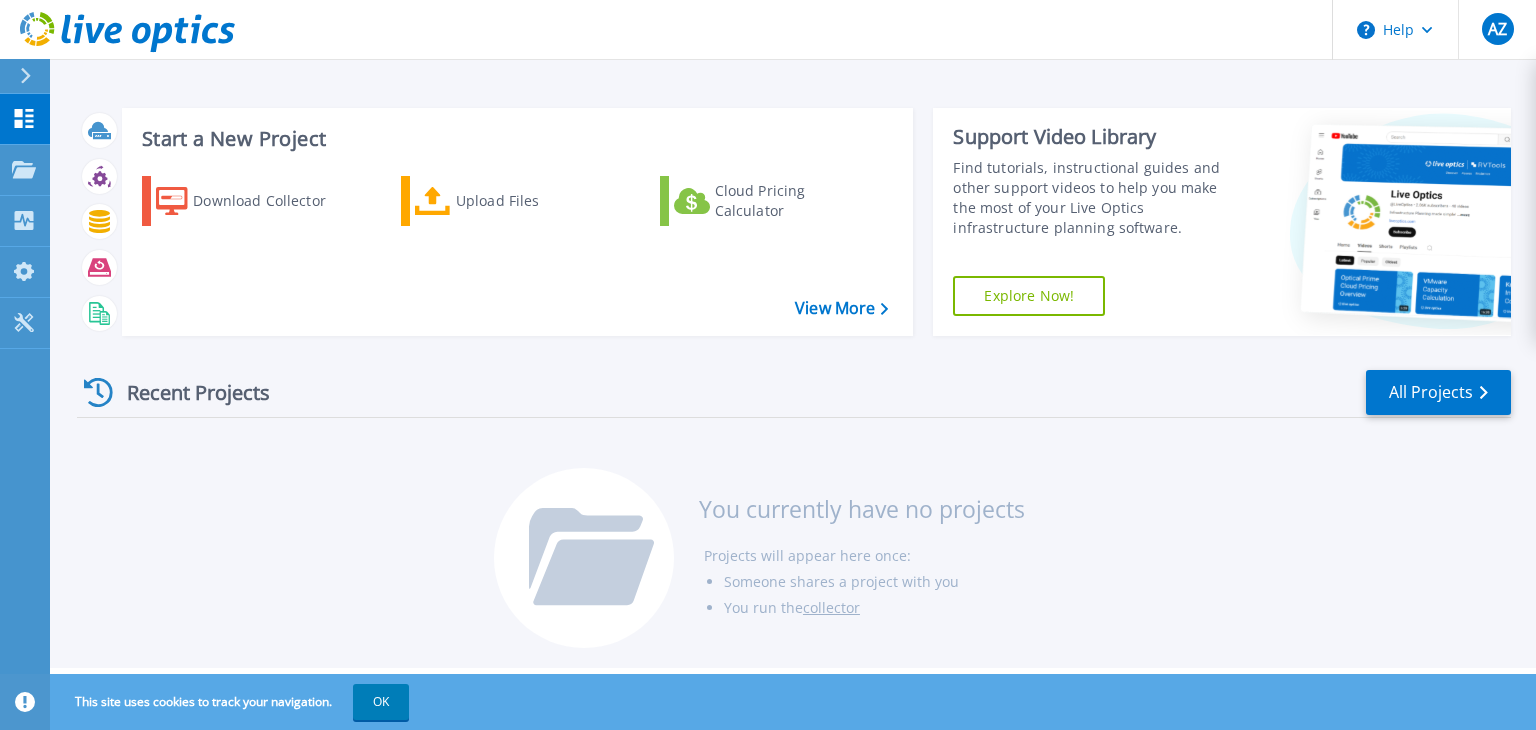 scroll, scrollTop: 0, scrollLeft: 0, axis: both 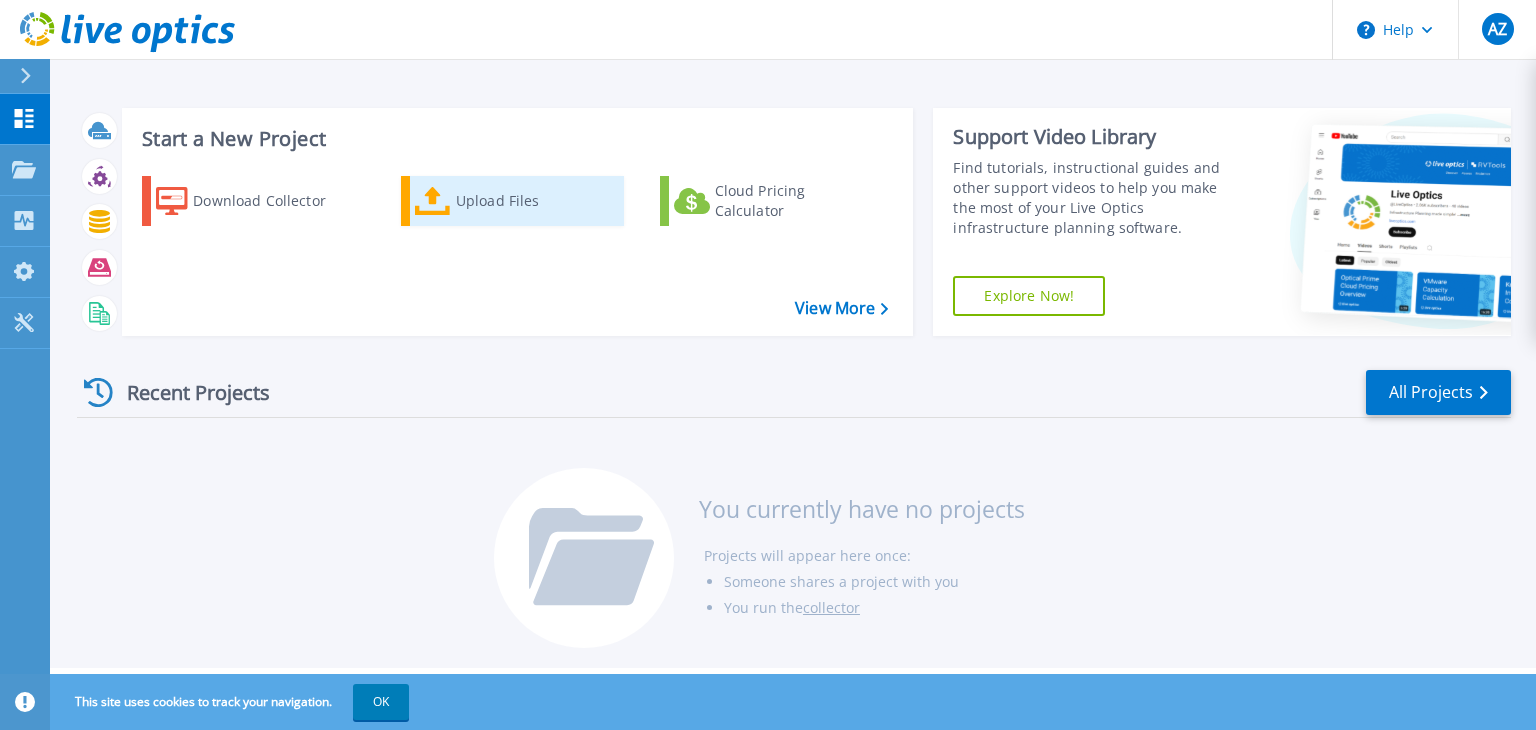 click on "Upload Files" at bounding box center [536, 201] 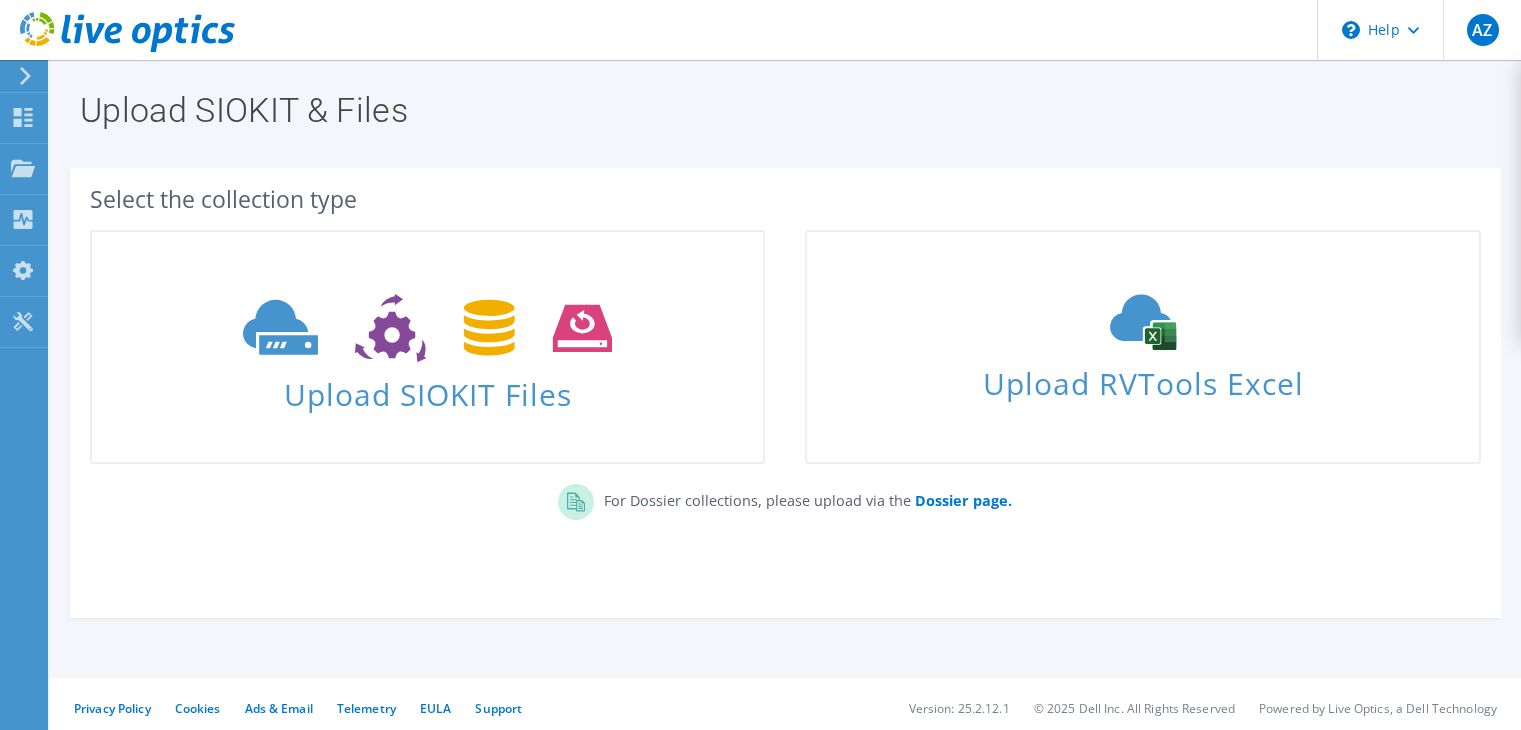 scroll, scrollTop: 0, scrollLeft: 0, axis: both 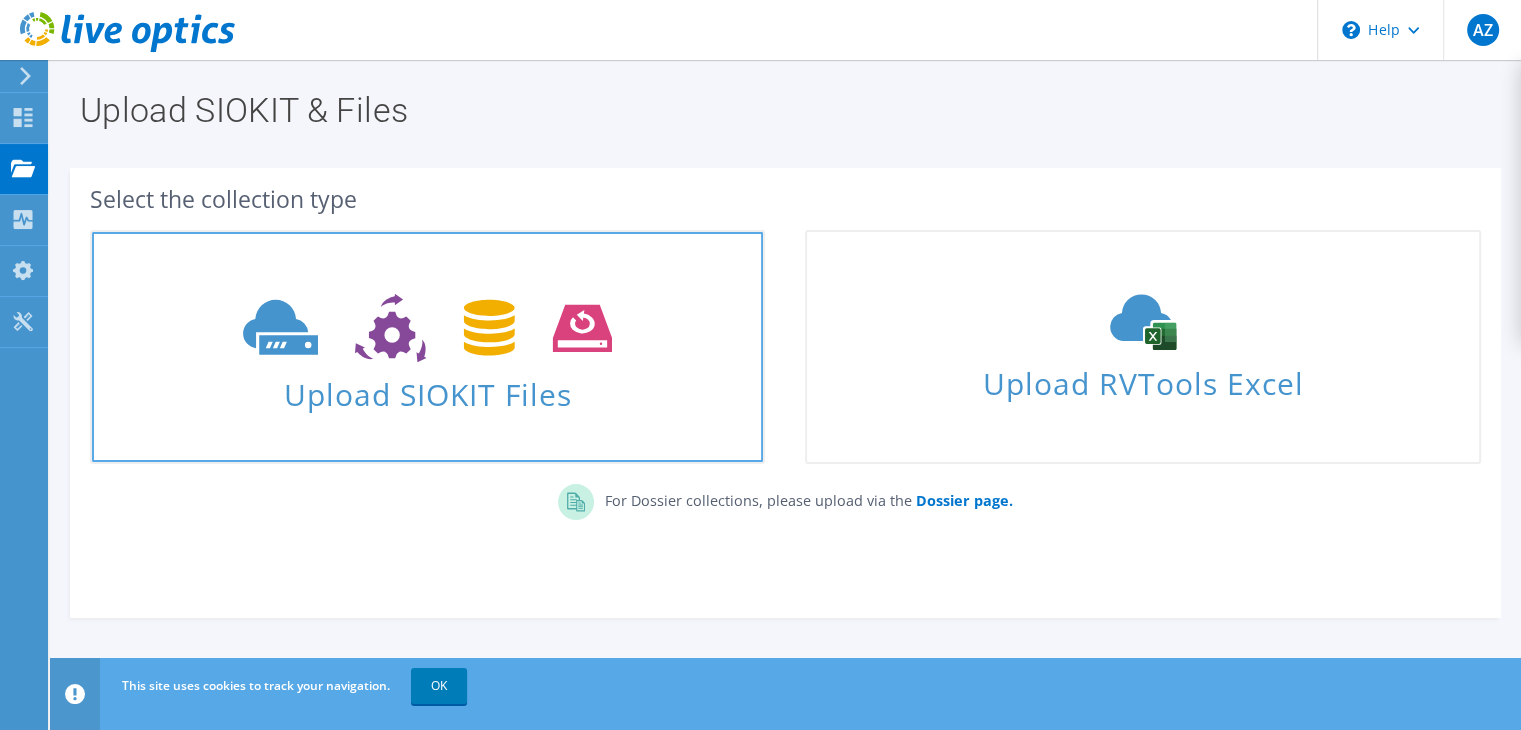 click 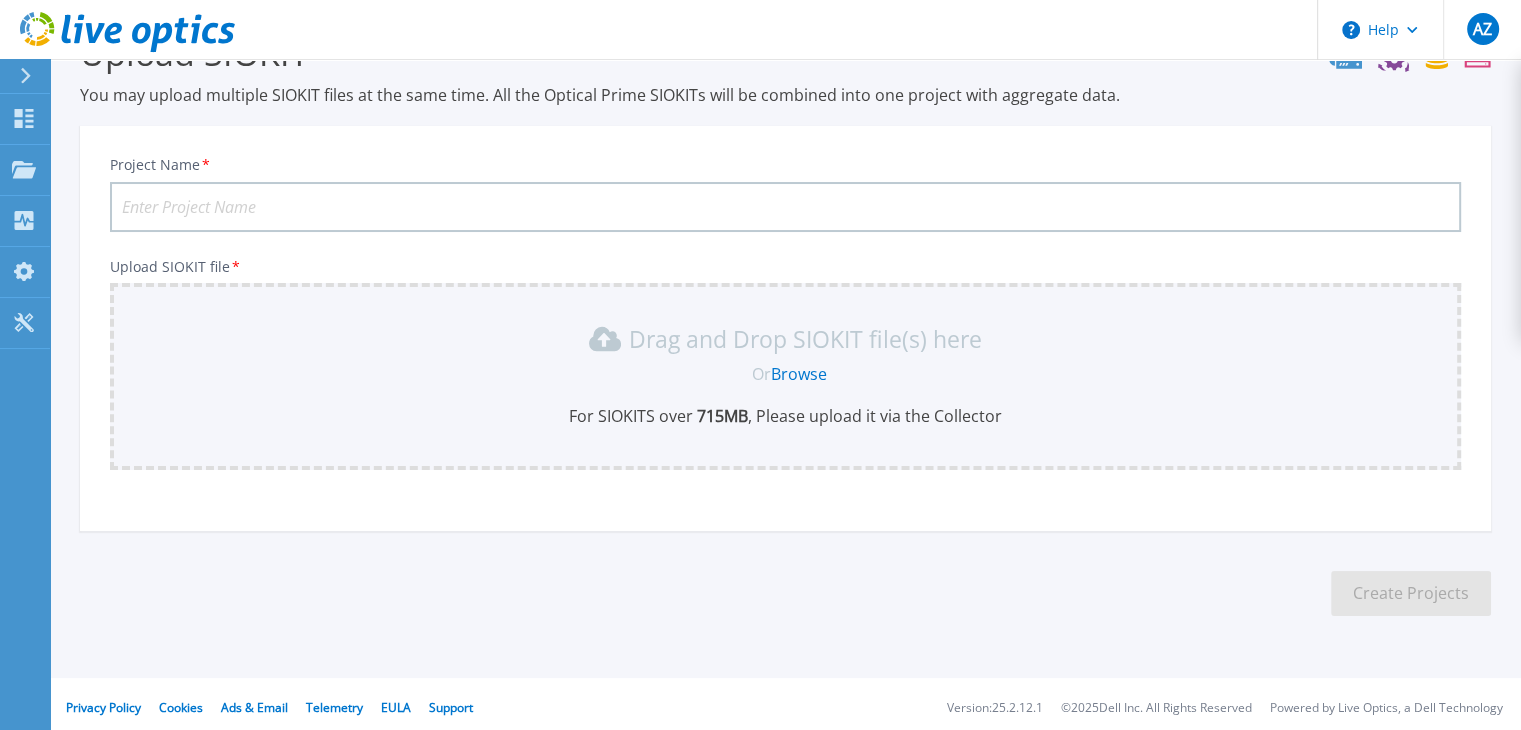 scroll, scrollTop: 65, scrollLeft: 0, axis: vertical 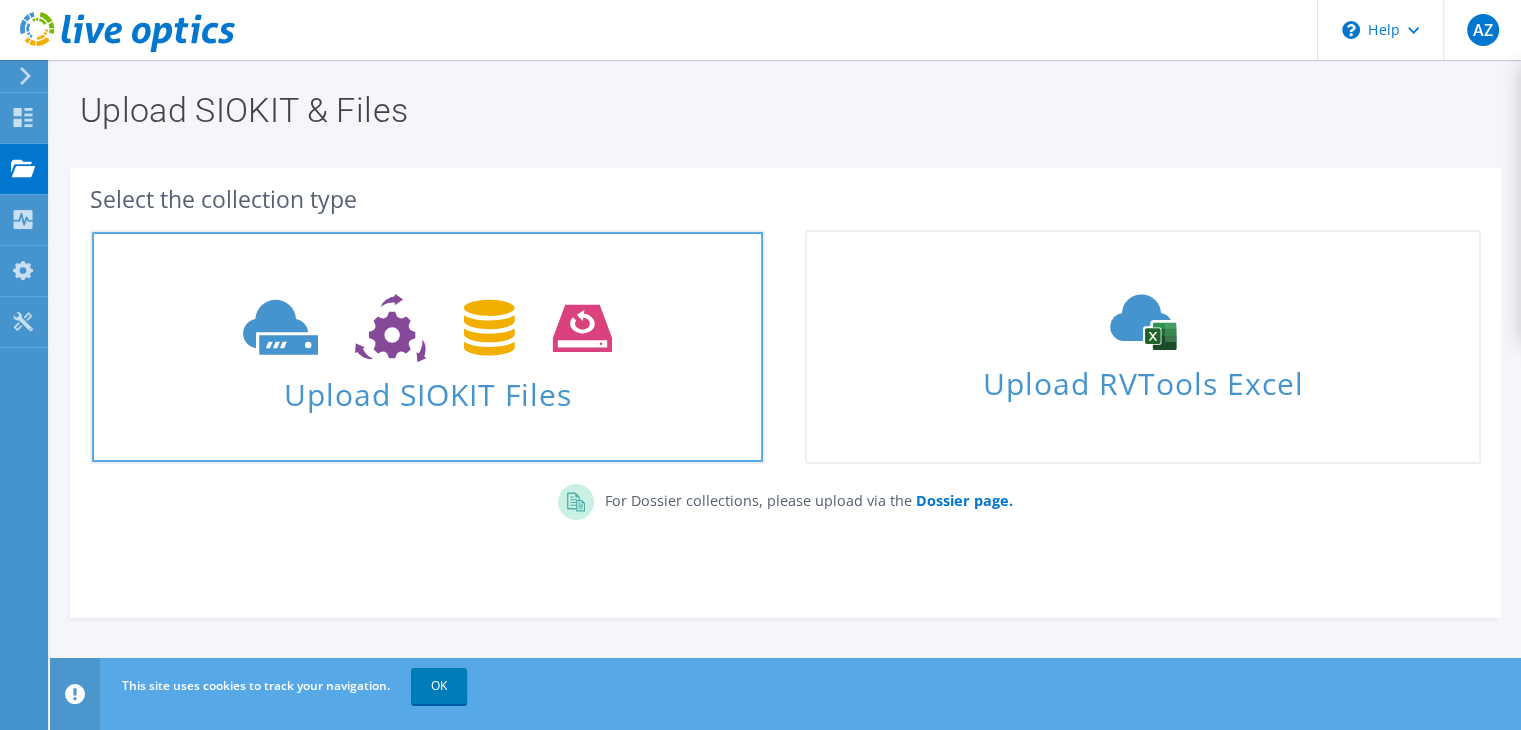 click 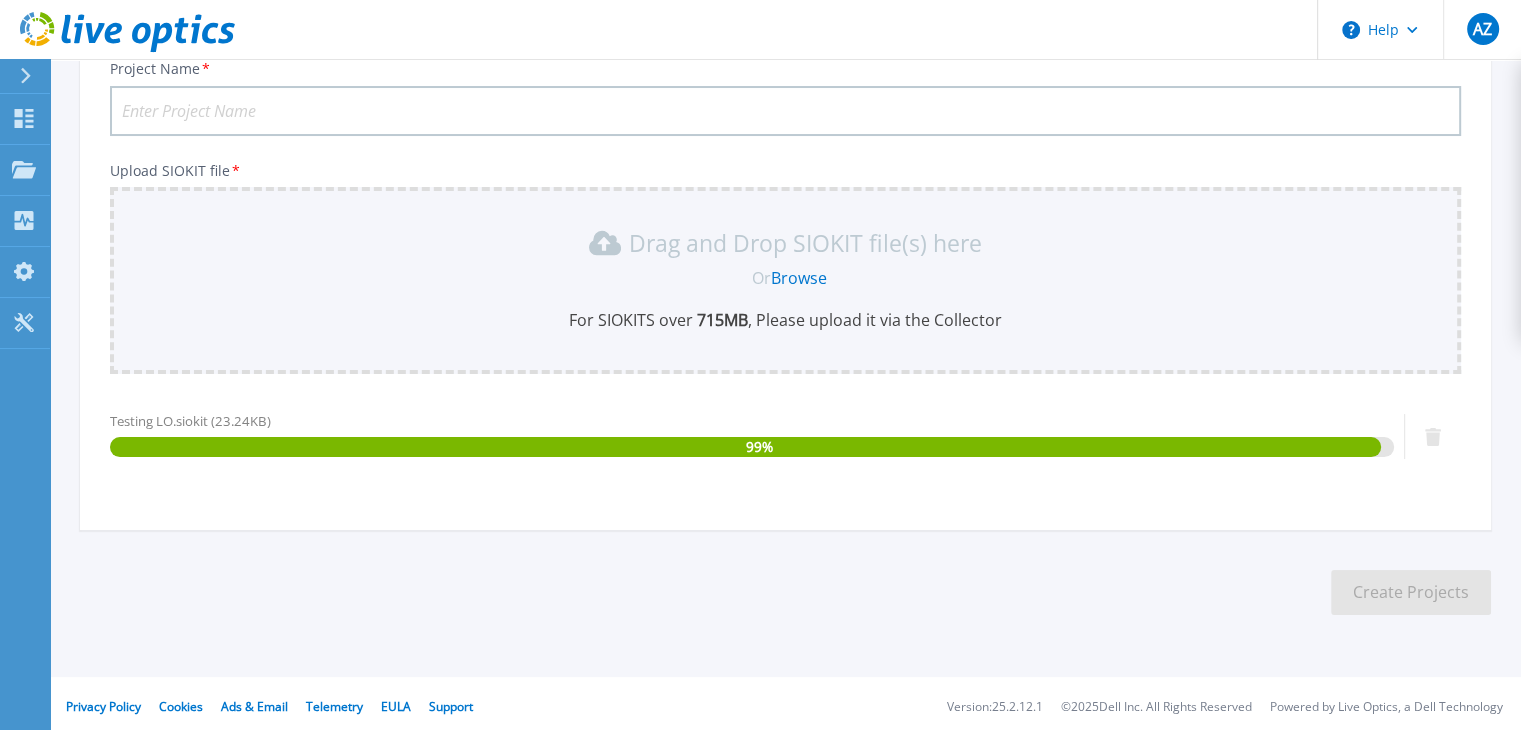 scroll, scrollTop: 160, scrollLeft: 0, axis: vertical 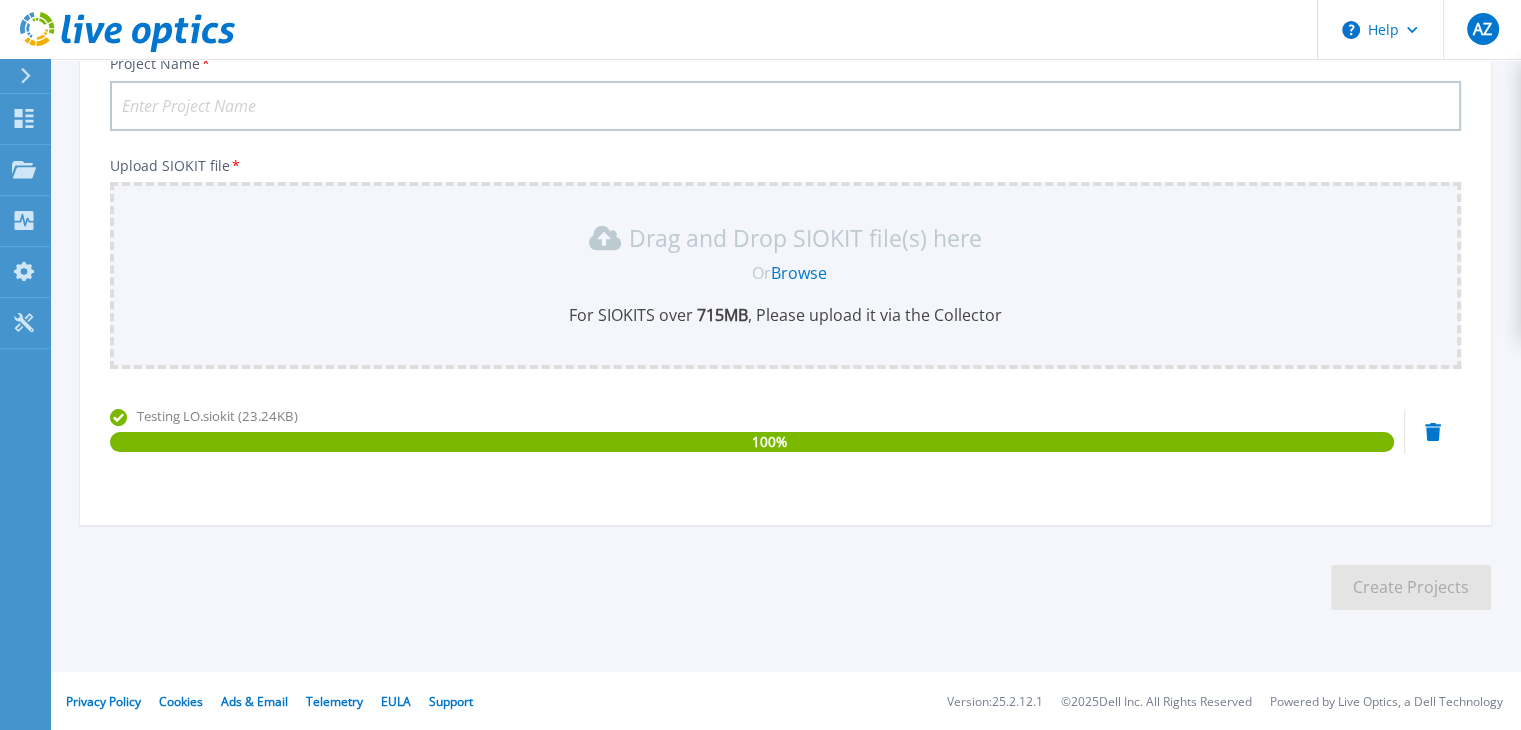 click on "Project Name *" at bounding box center [785, 106] 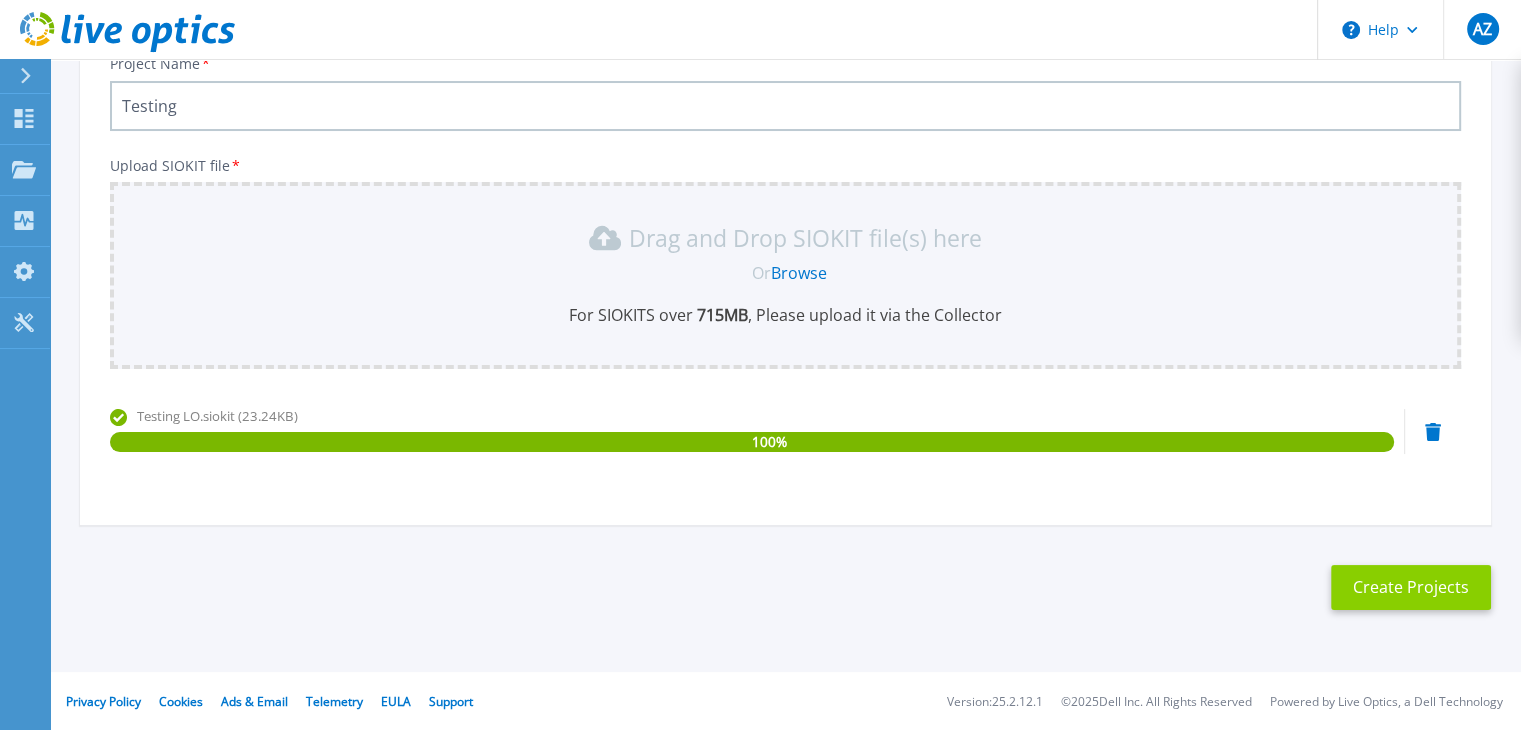 type on "Testing" 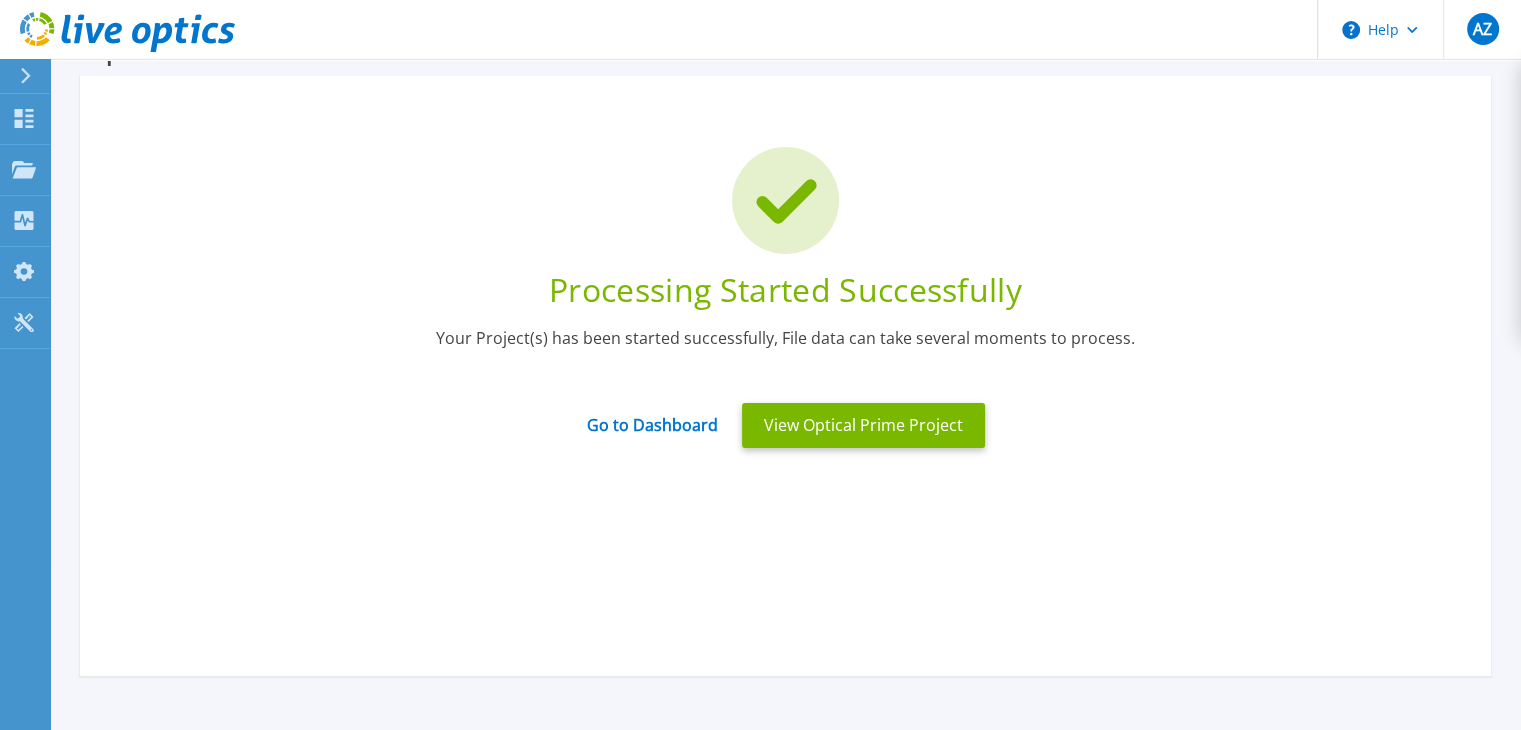 scroll, scrollTop: 0, scrollLeft: 0, axis: both 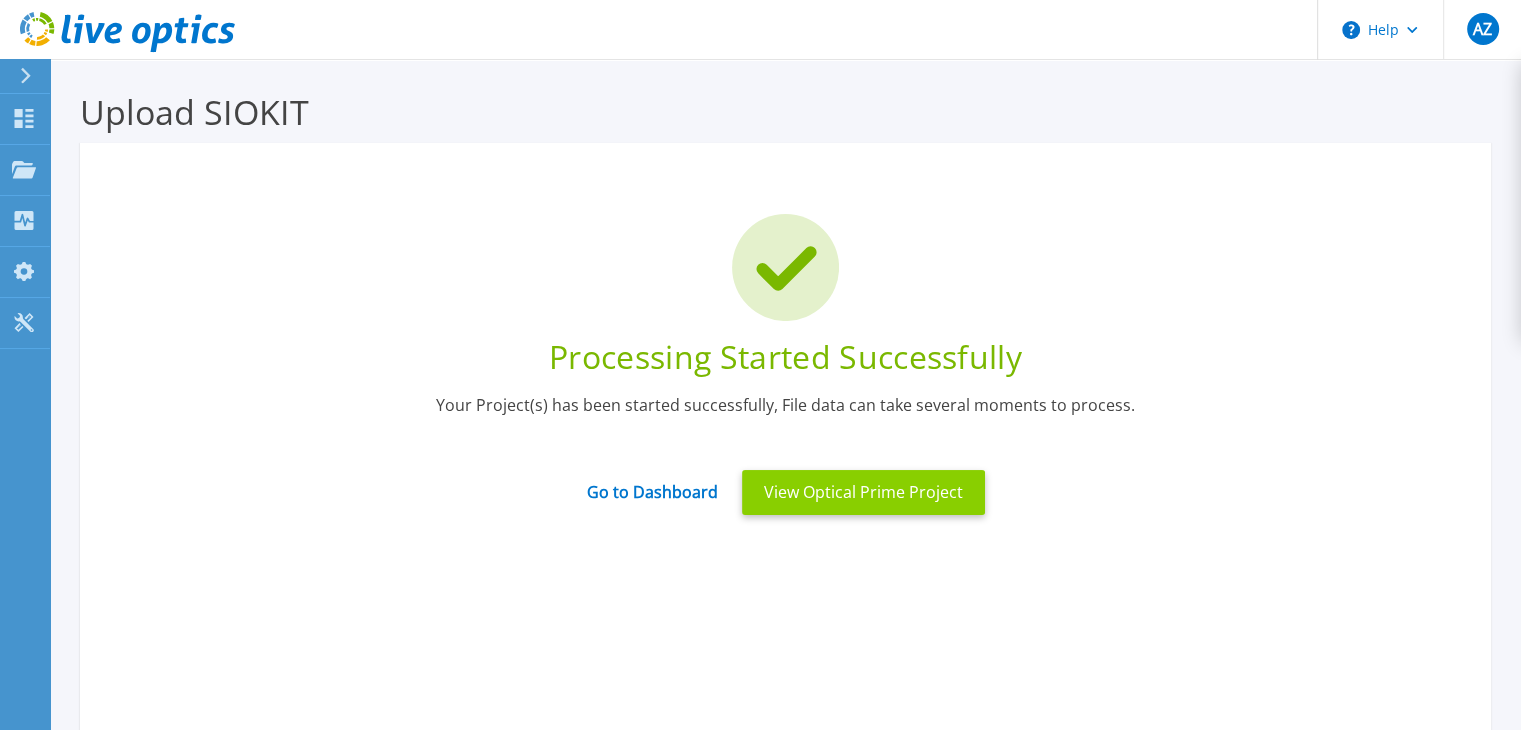 click on "View Optical Prime Project" at bounding box center (863, 492) 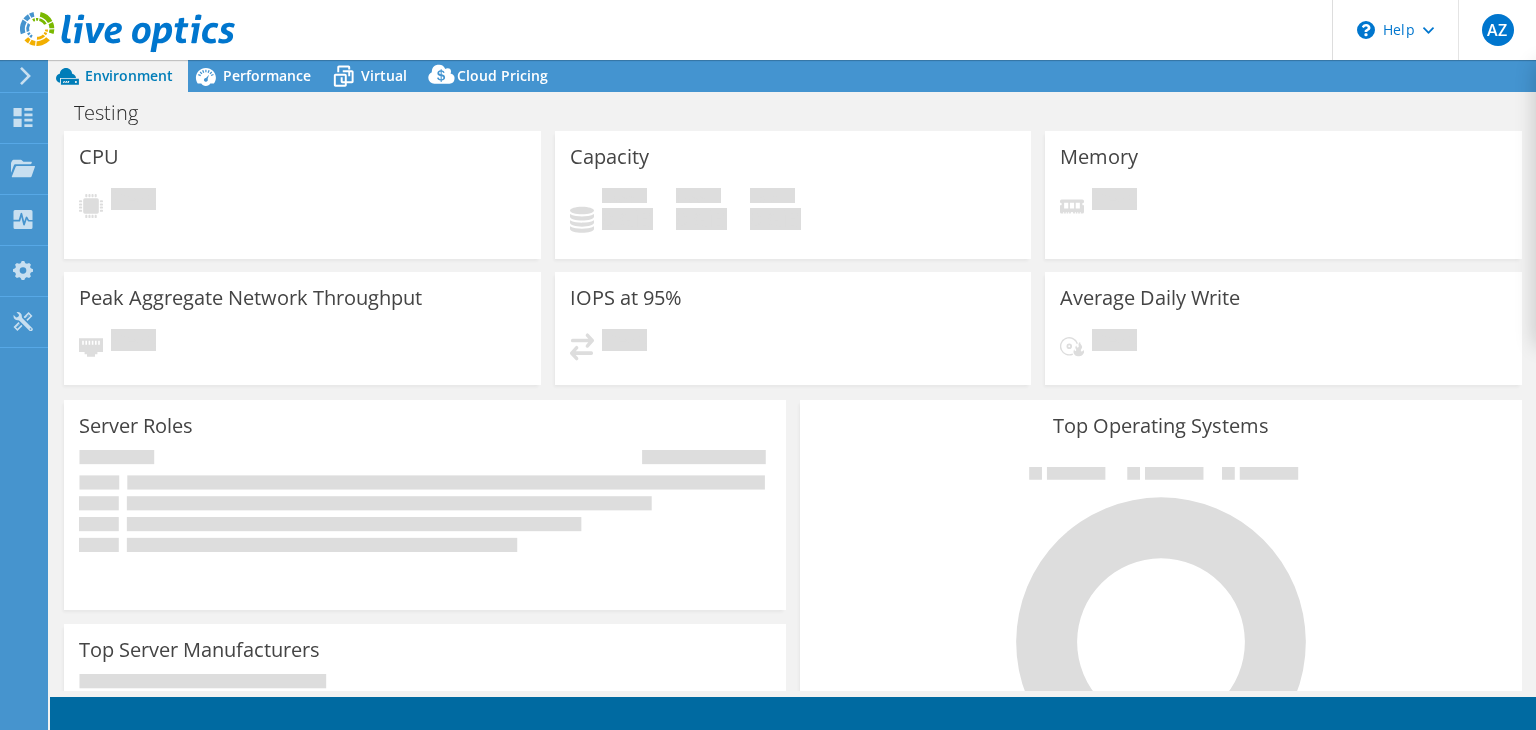 scroll, scrollTop: 0, scrollLeft: 0, axis: both 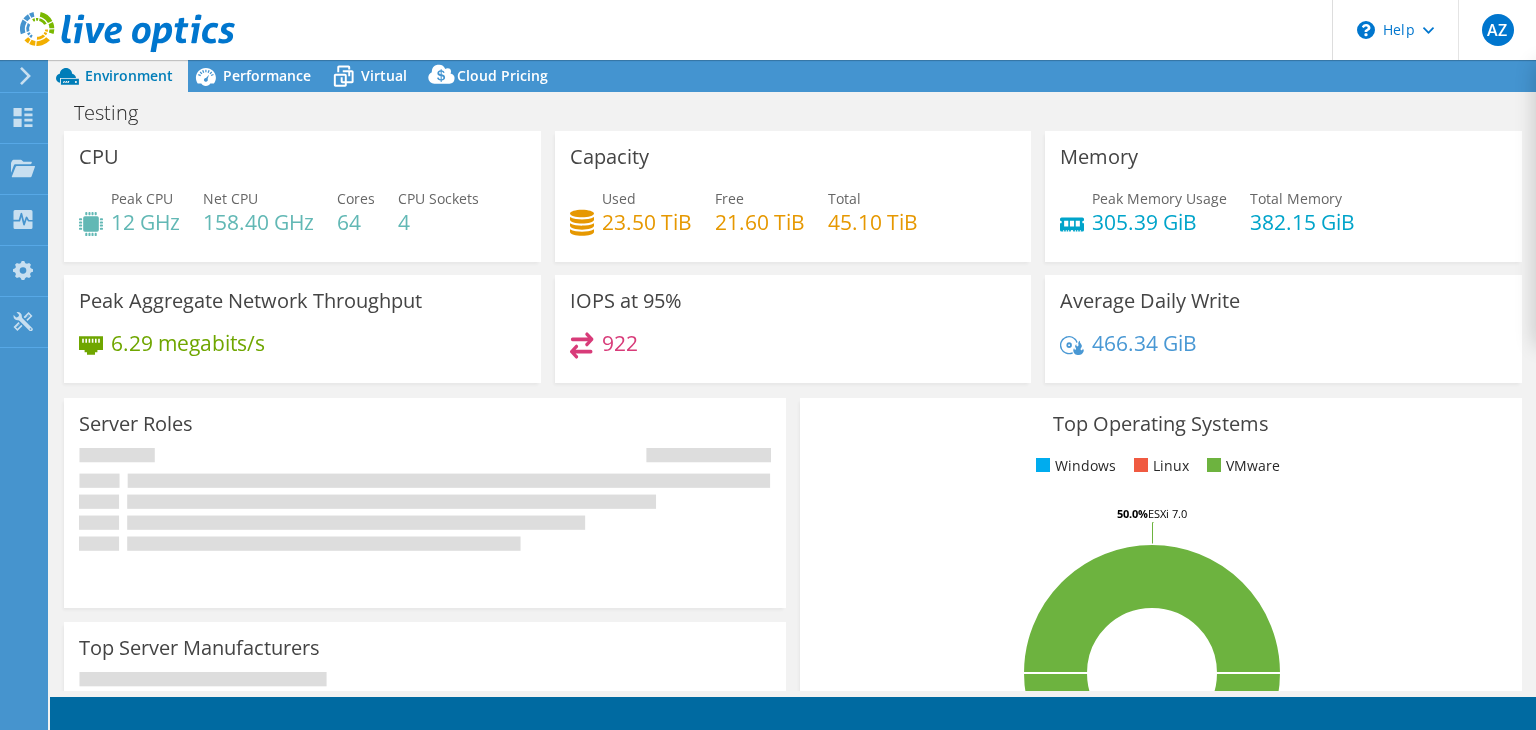 select on "USD" 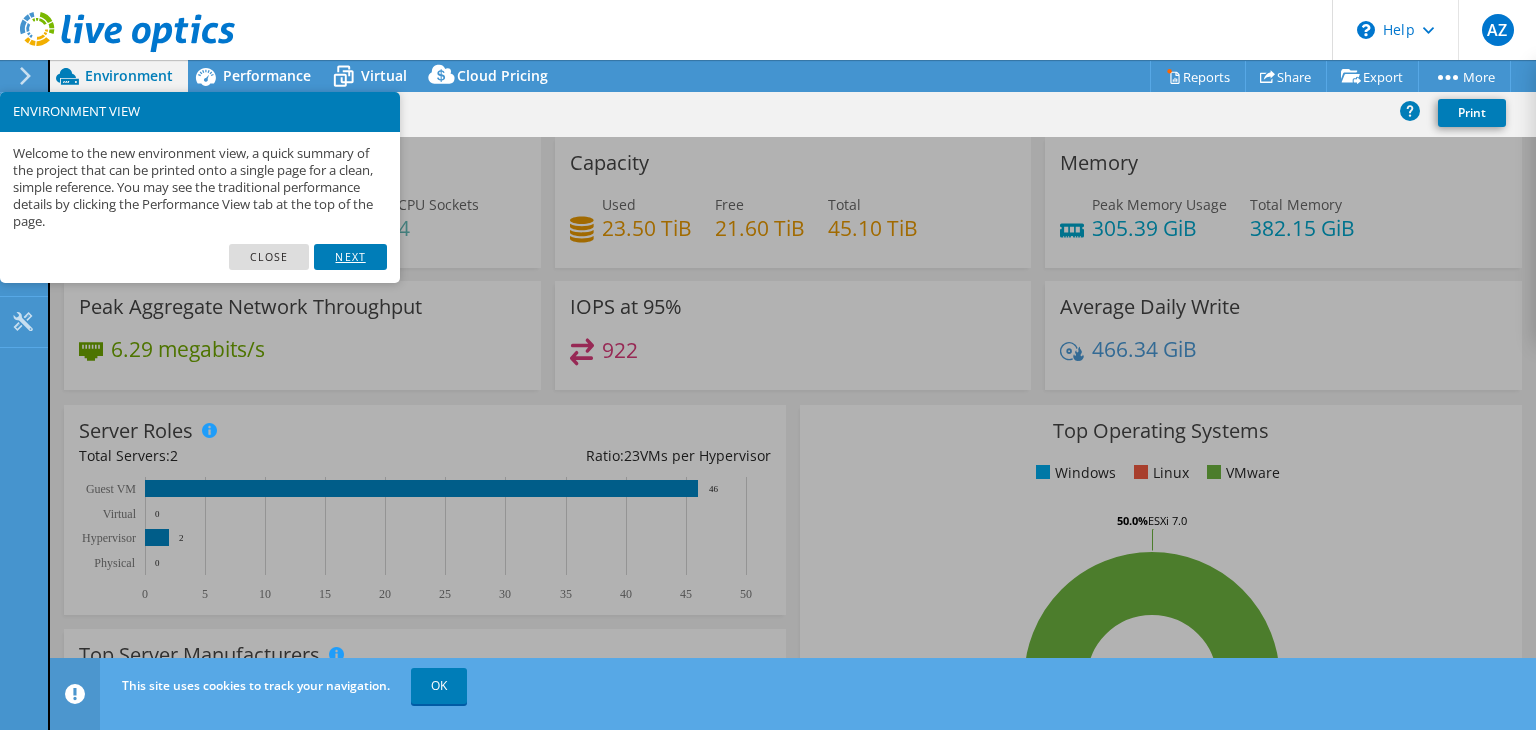 click on "Next" at bounding box center (350, 257) 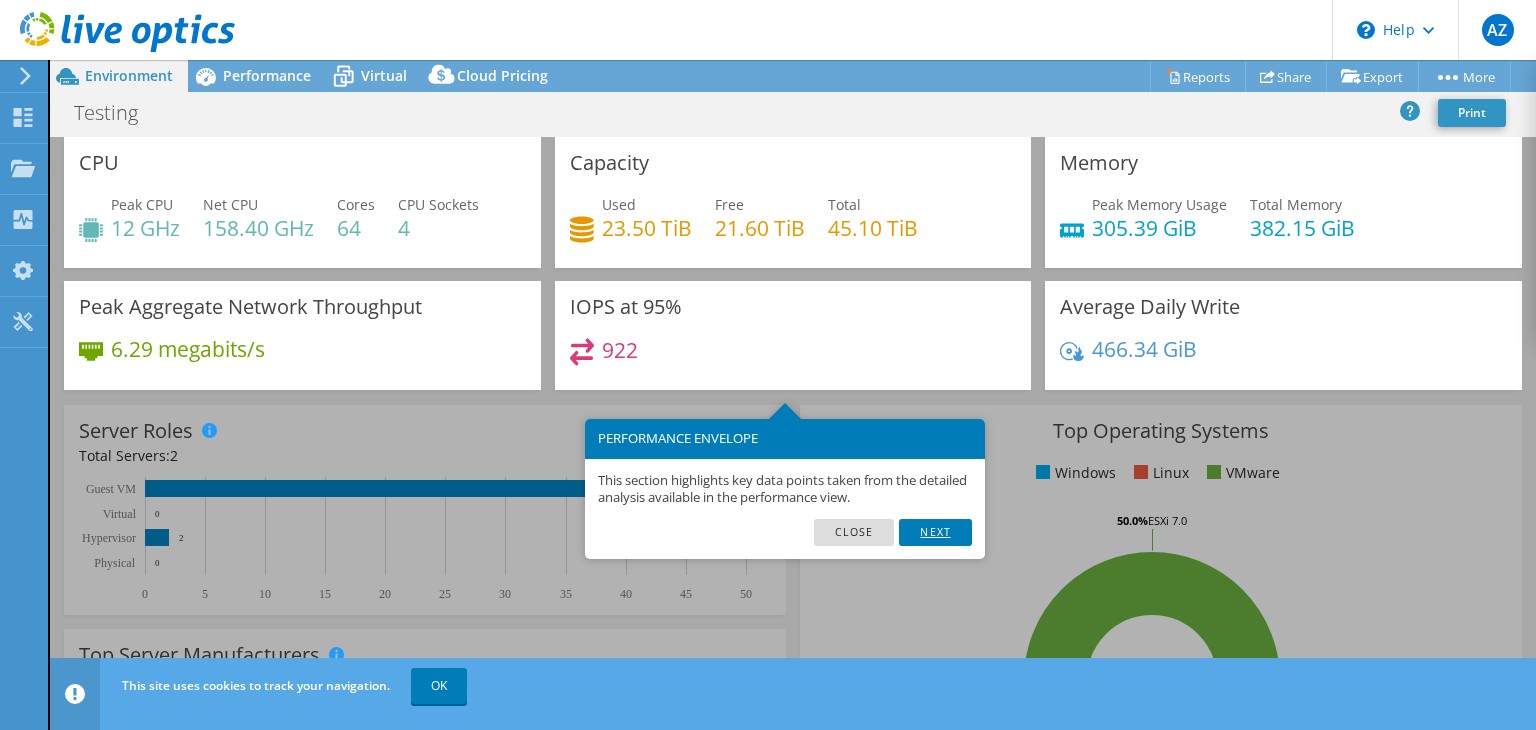click on "Next" at bounding box center (935, 532) 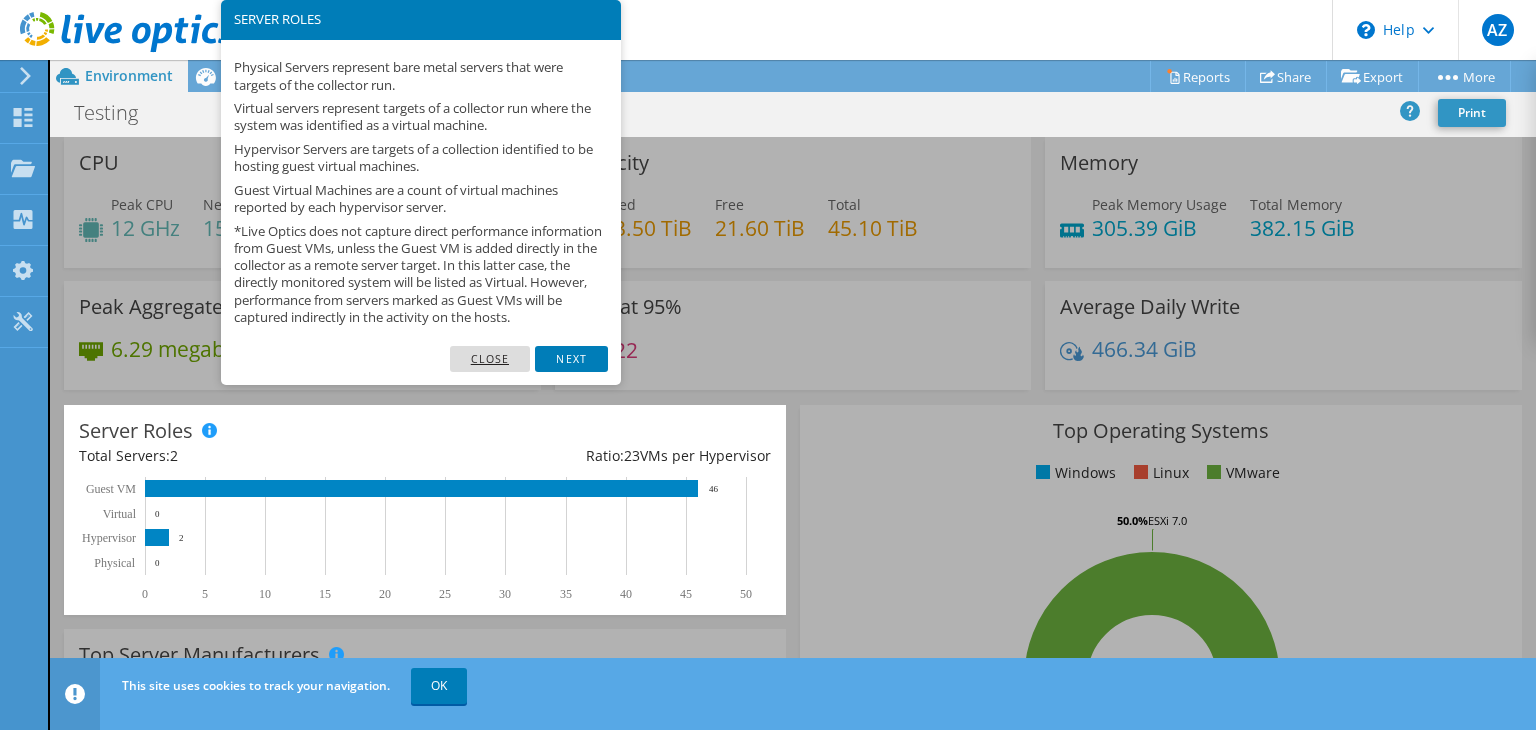 click on "Close" at bounding box center [490, 359] 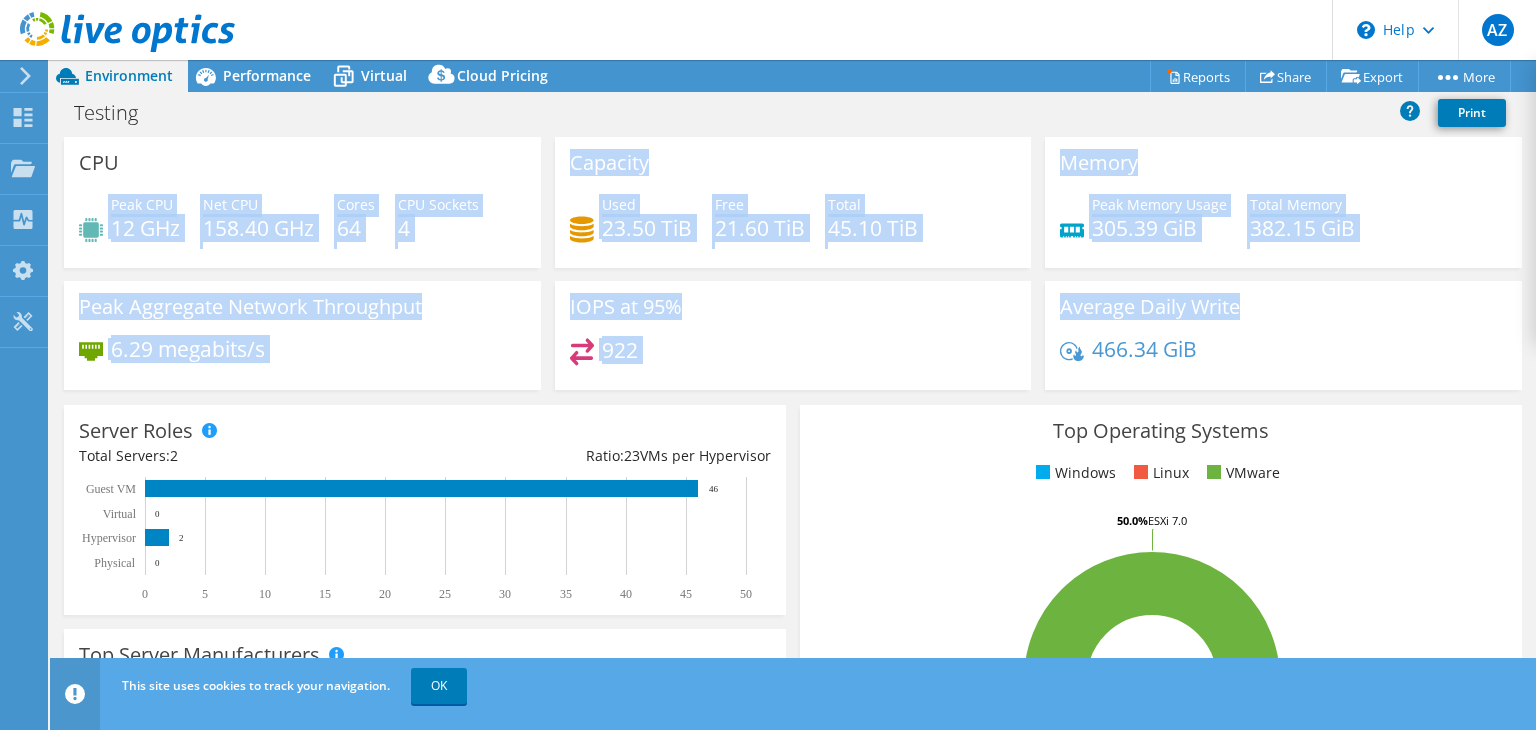 drag, startPoint x: 108, startPoint y: 216, endPoint x: 1410, endPoint y: 334, distance: 1307.3362 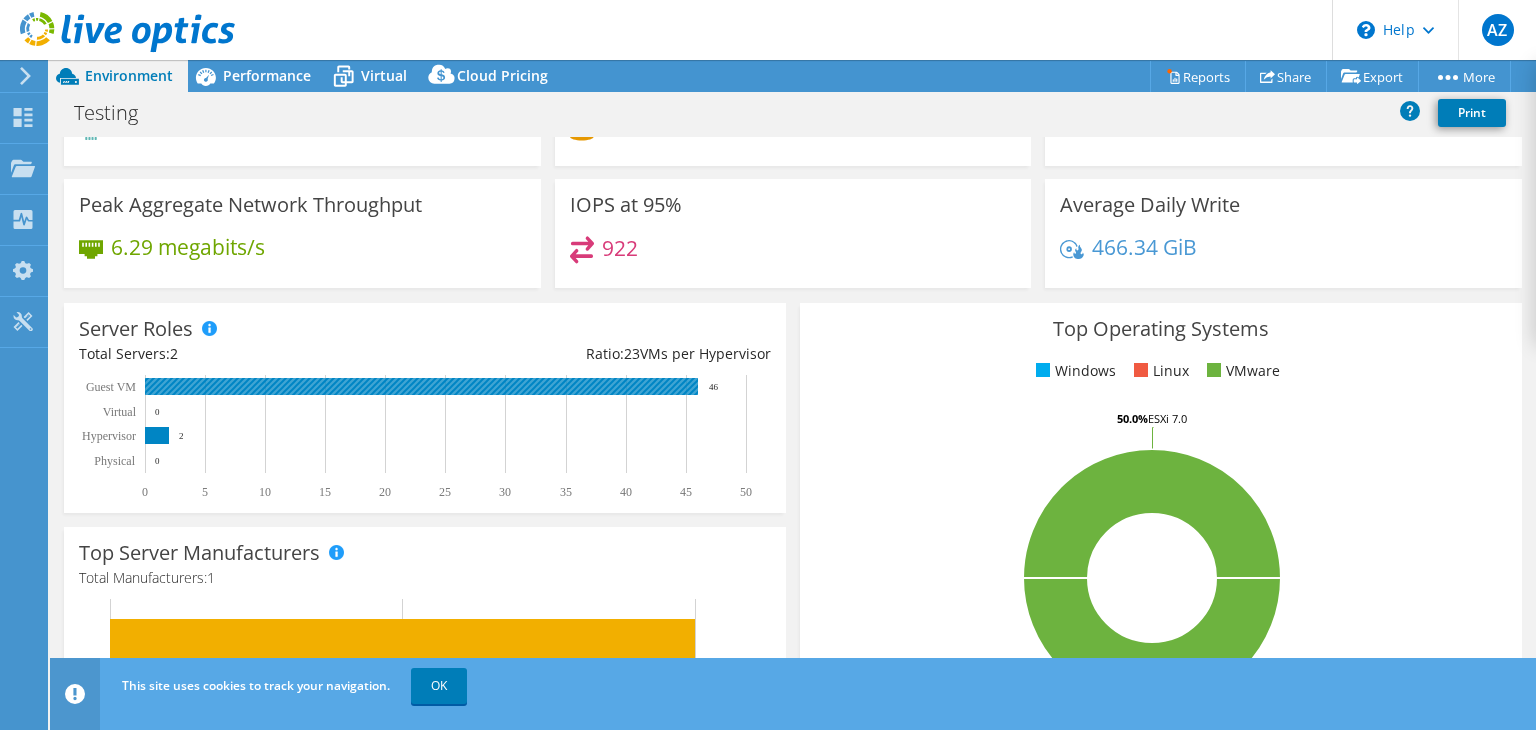 scroll, scrollTop: 0, scrollLeft: 0, axis: both 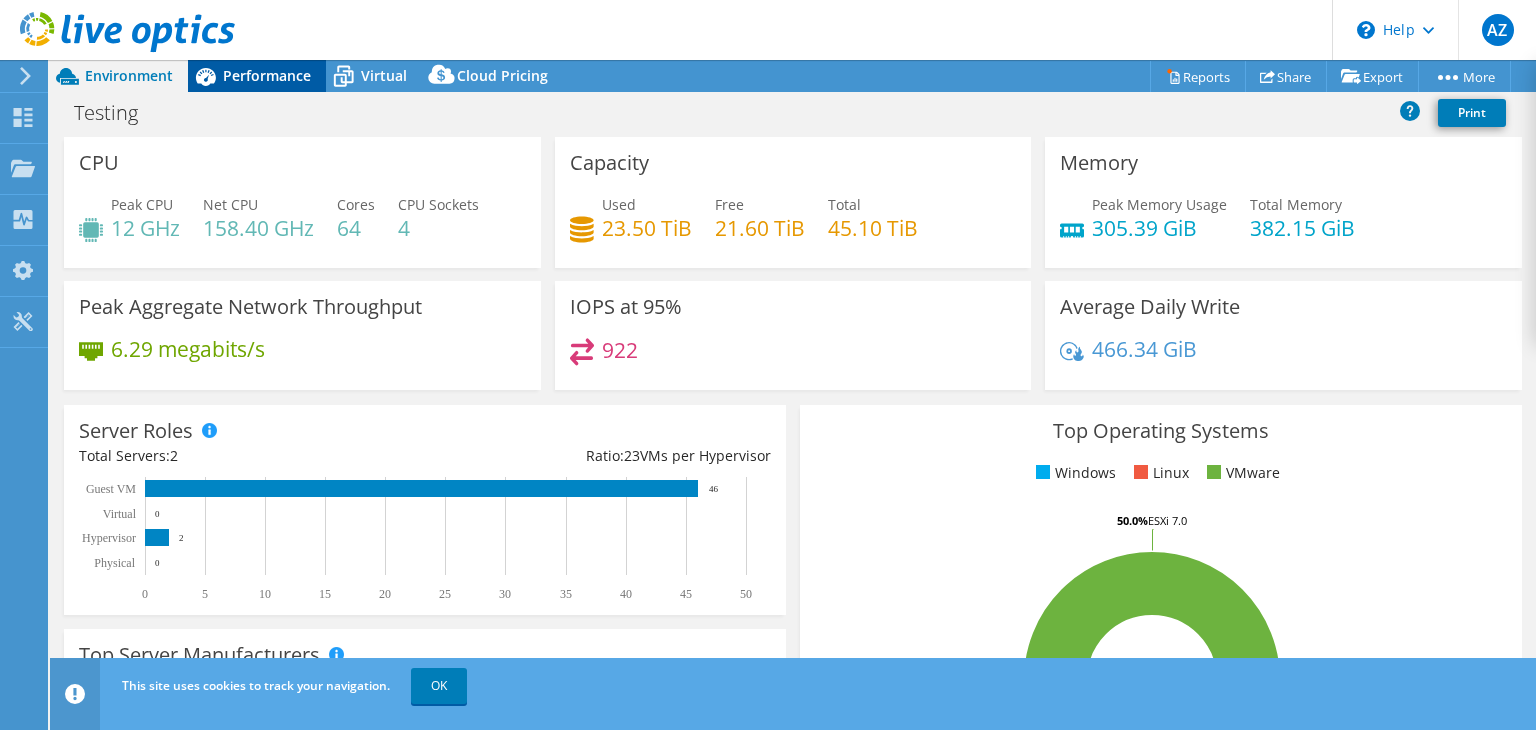 click on "Performance" at bounding box center [267, 75] 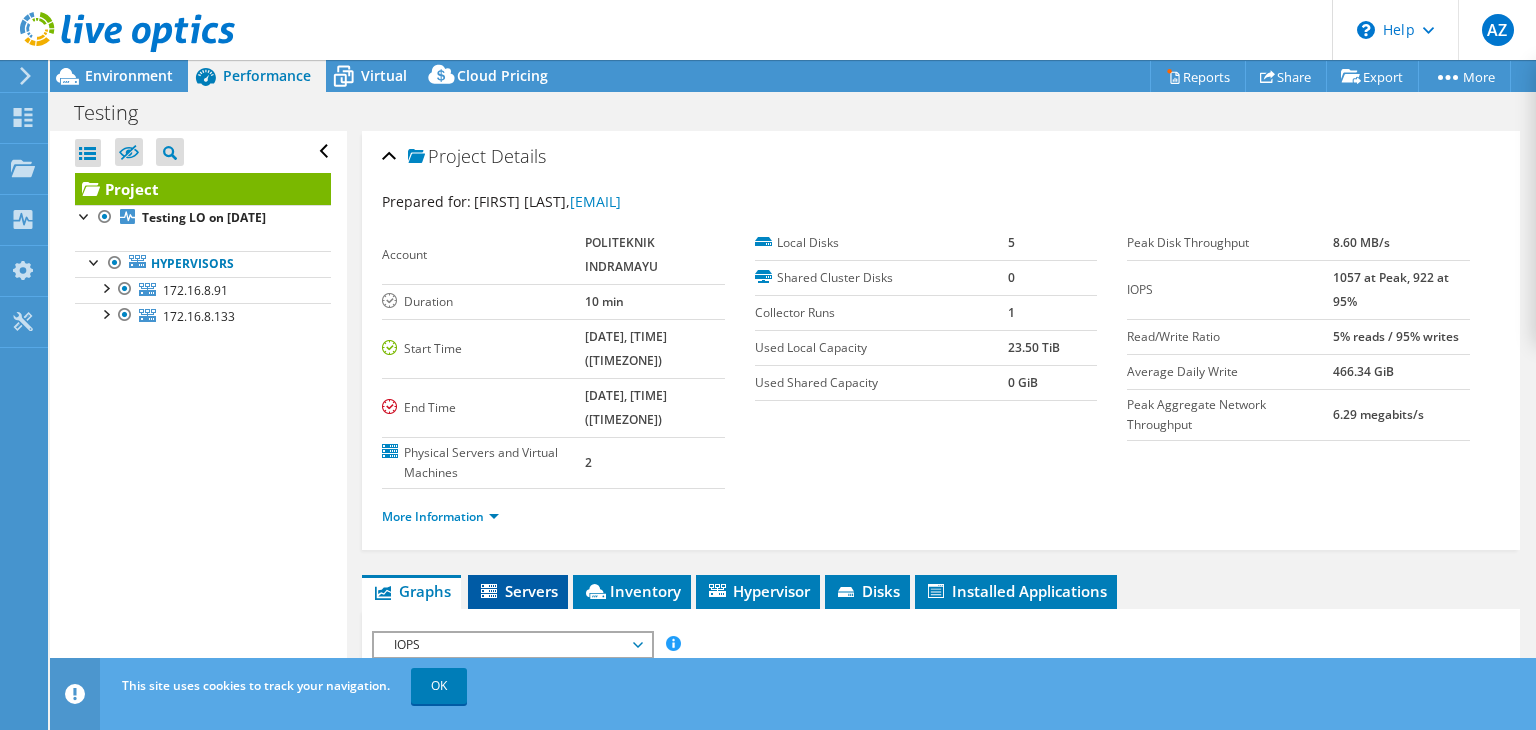 click on "Servers" at bounding box center (518, 591) 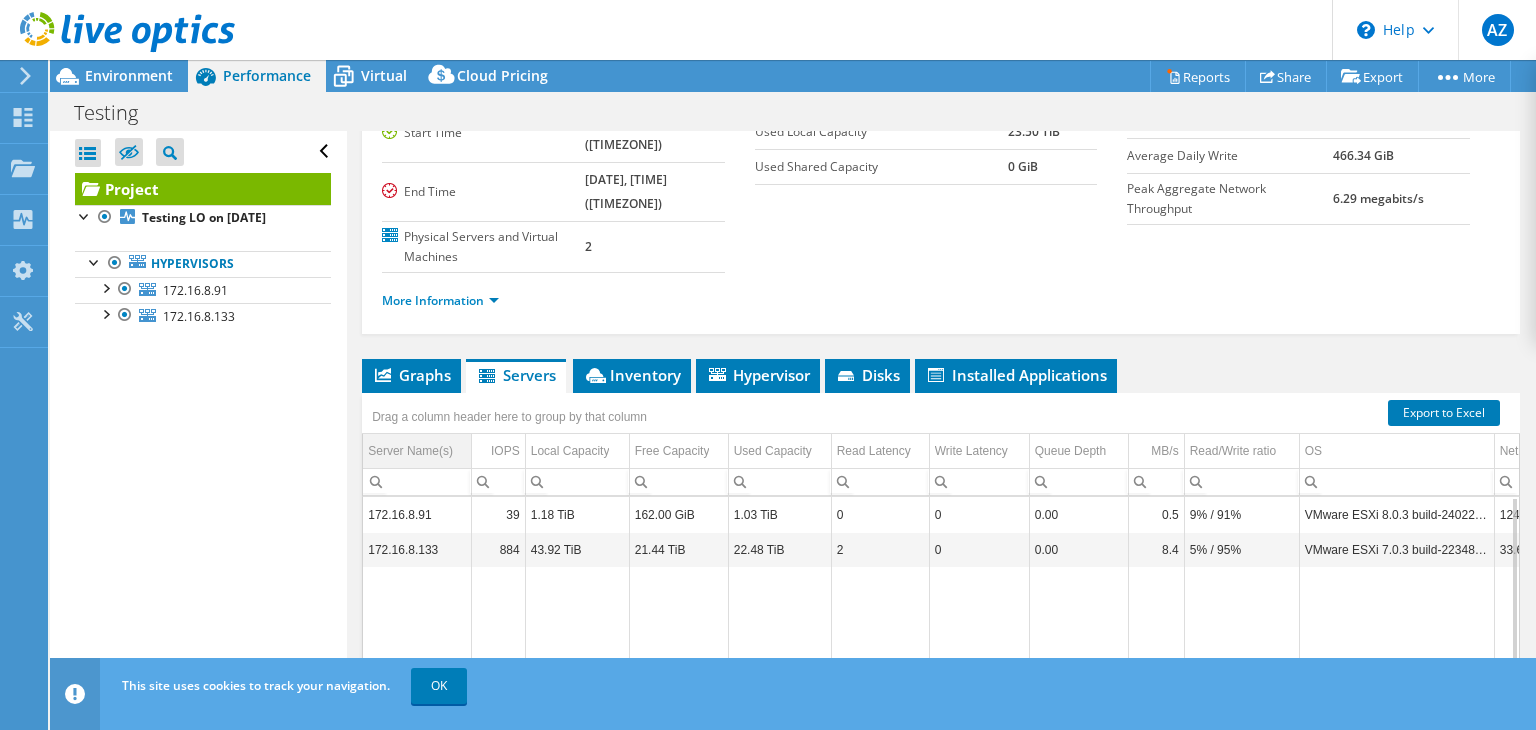 scroll, scrollTop: 200, scrollLeft: 0, axis: vertical 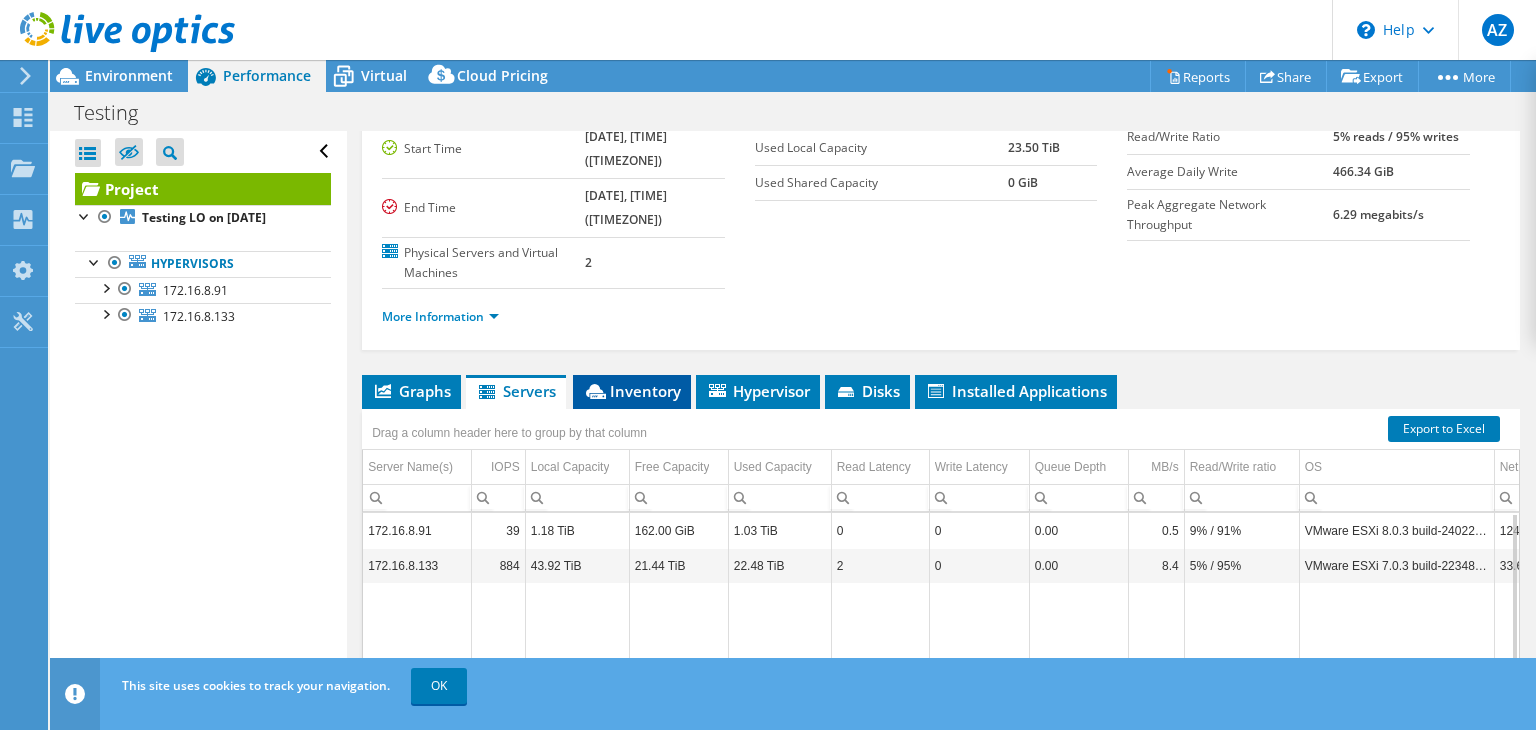 click on "Inventory" at bounding box center (632, 391) 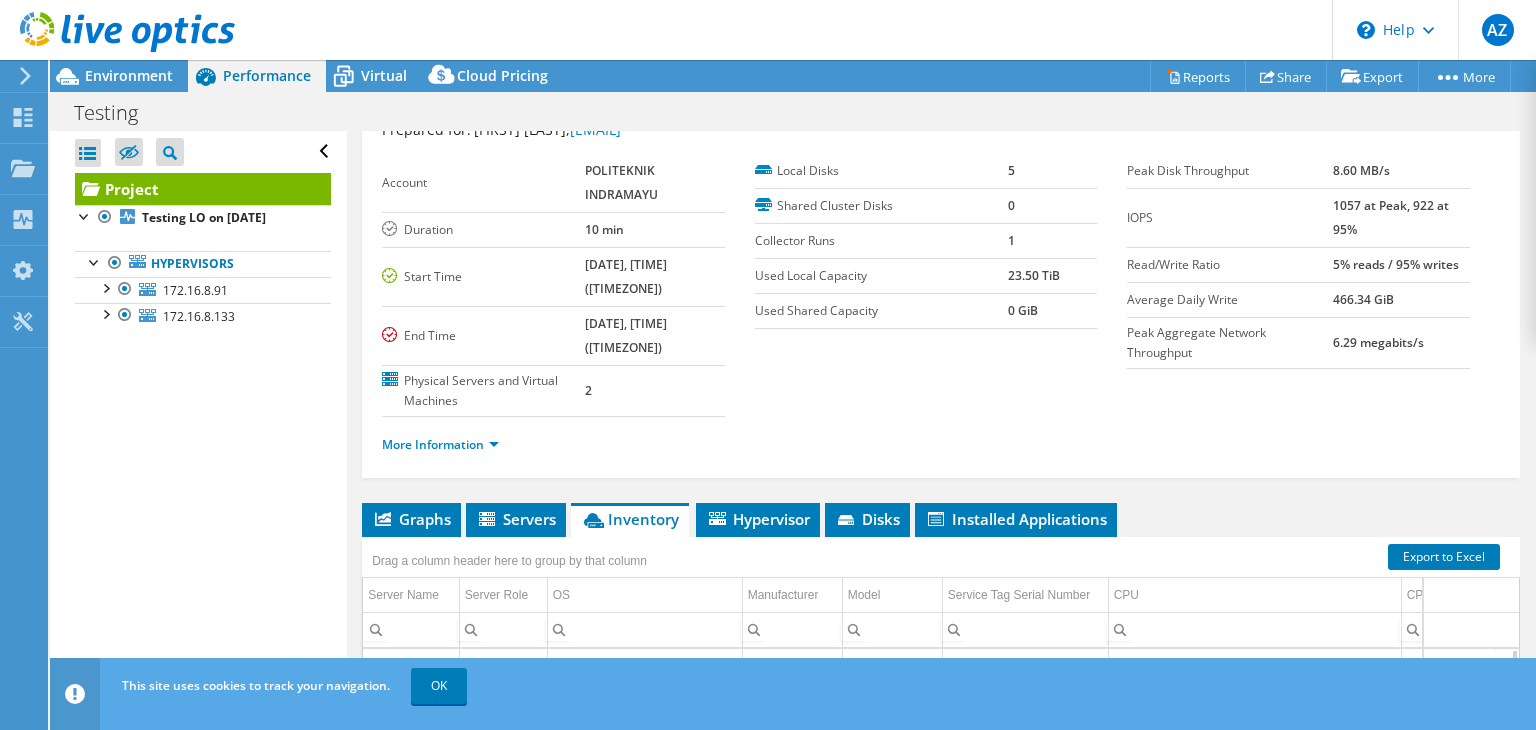 scroll, scrollTop: 0, scrollLeft: 0, axis: both 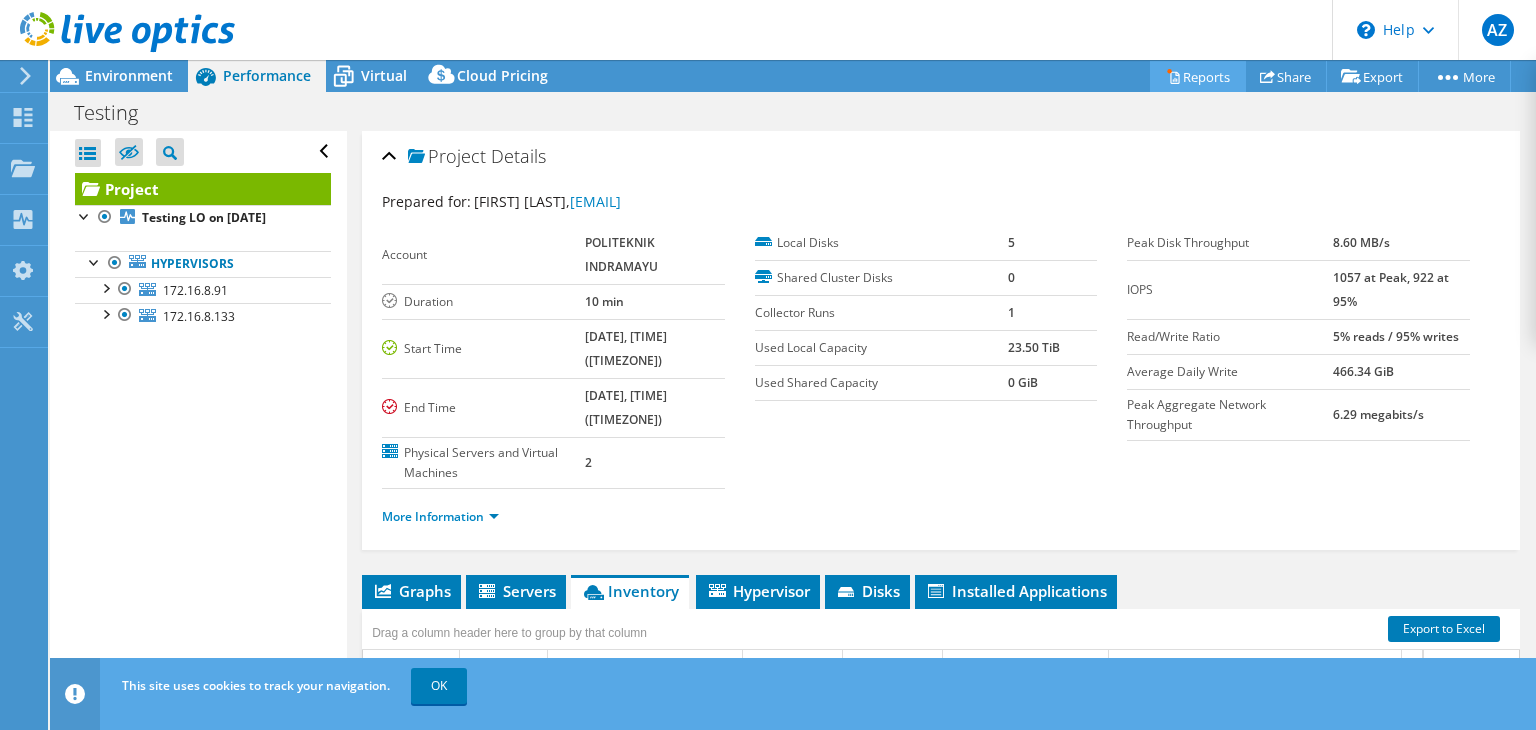 click on "Reports" at bounding box center (1198, 76) 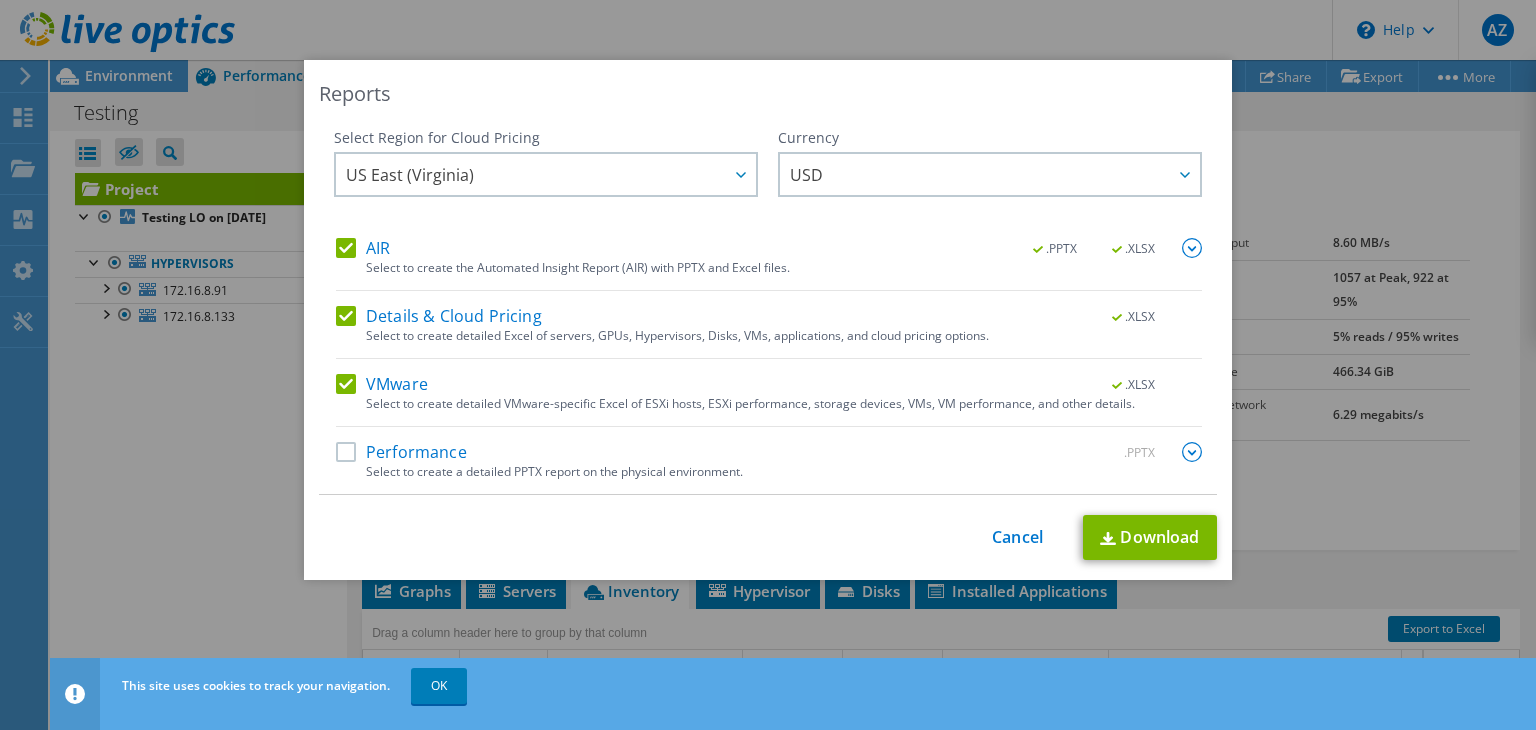 click on "Performance" at bounding box center (401, 452) 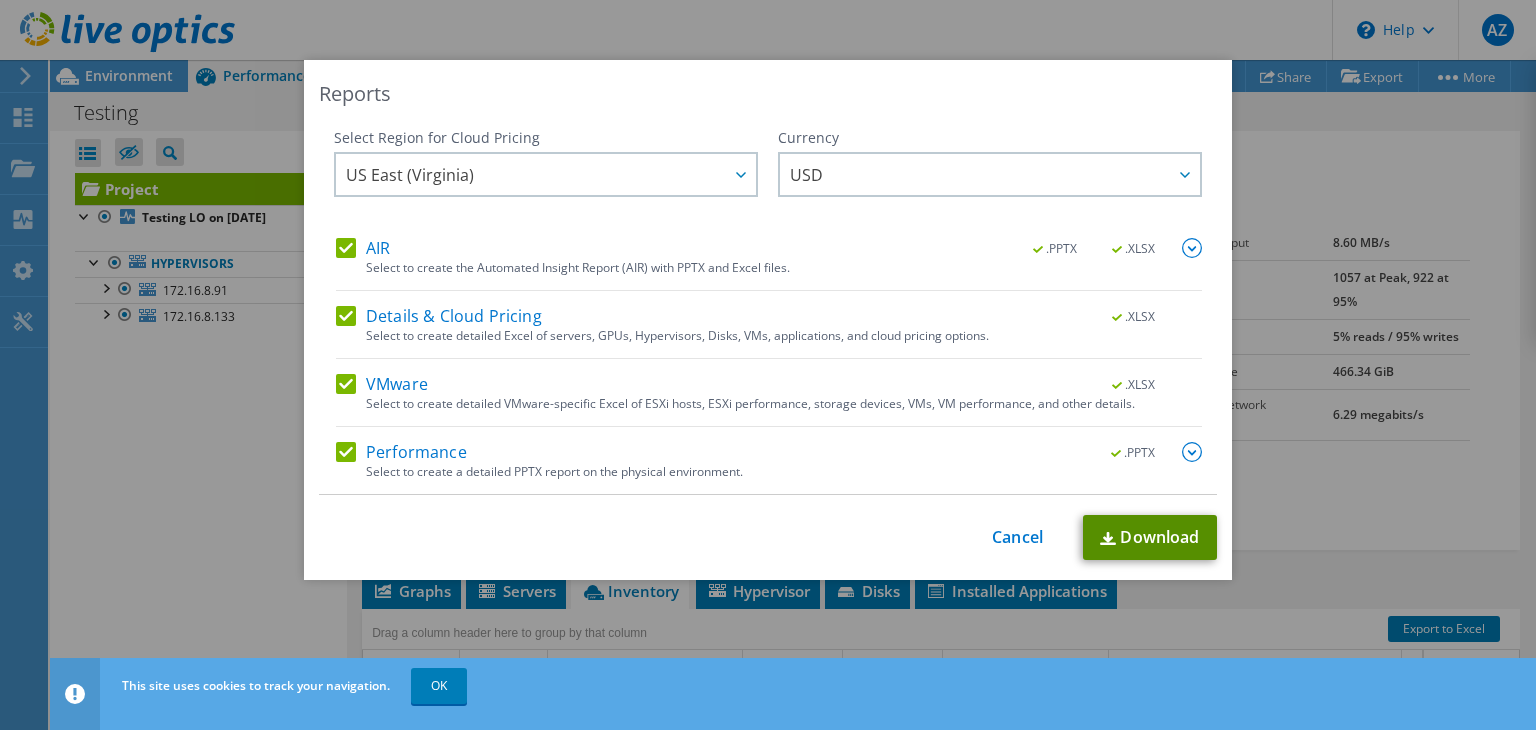 click on "Download" at bounding box center (1150, 537) 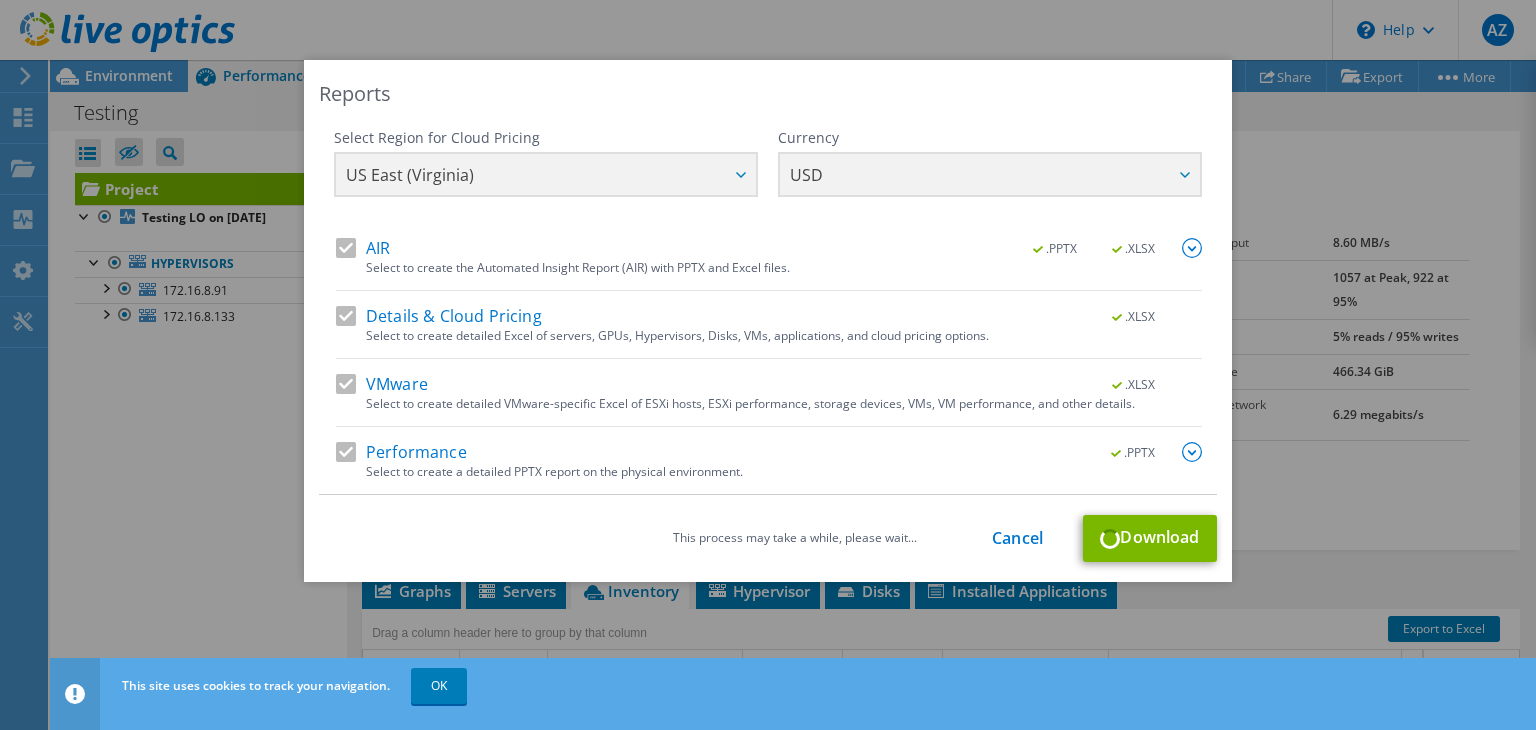 click on "Reports
Select Region for Cloud Pricing
Asia Pacific (Hong Kong)
Asia Pacific (Mumbai)
Asia Pacific (Seoul)
Asia Pacific (Singapore)
Asia Pacific (Tokyo)
Australia
Canada
Europe (Frankfurt)
Europe (London)
South America (Sao Paulo)
US East (Virginia)
US West (California)
US East (Virginia)" at bounding box center [768, 365] 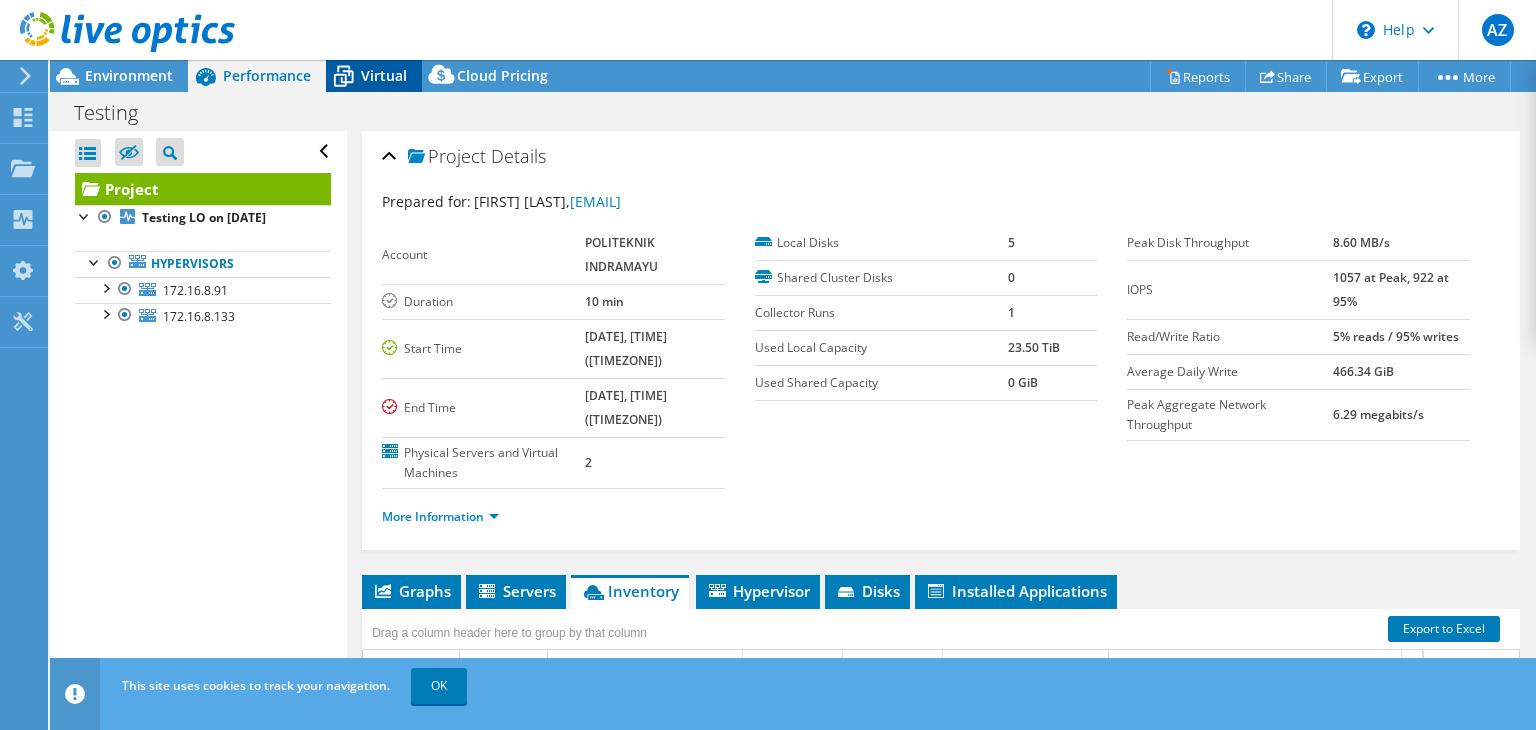 click on "Virtual" at bounding box center (384, 75) 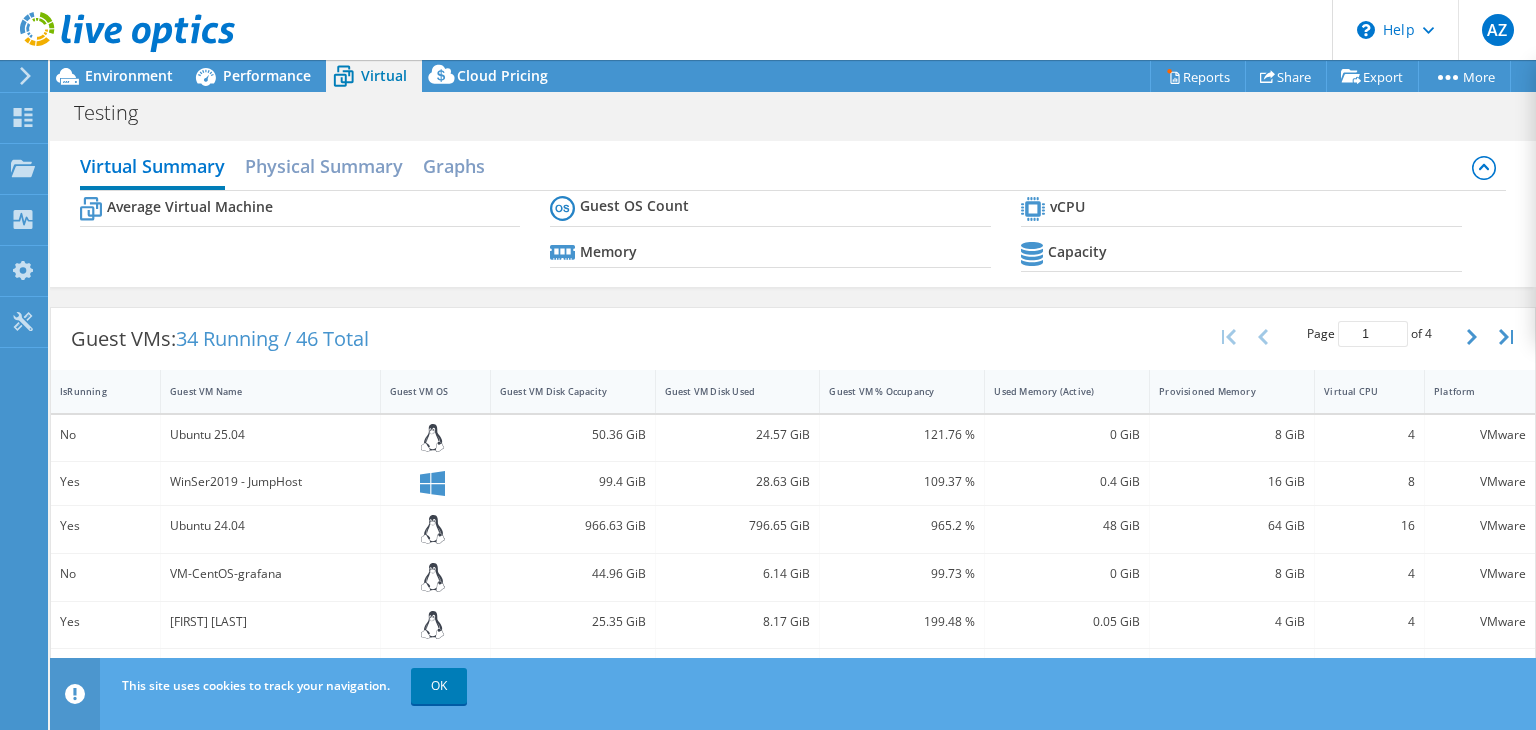 scroll, scrollTop: 100, scrollLeft: 0, axis: vertical 